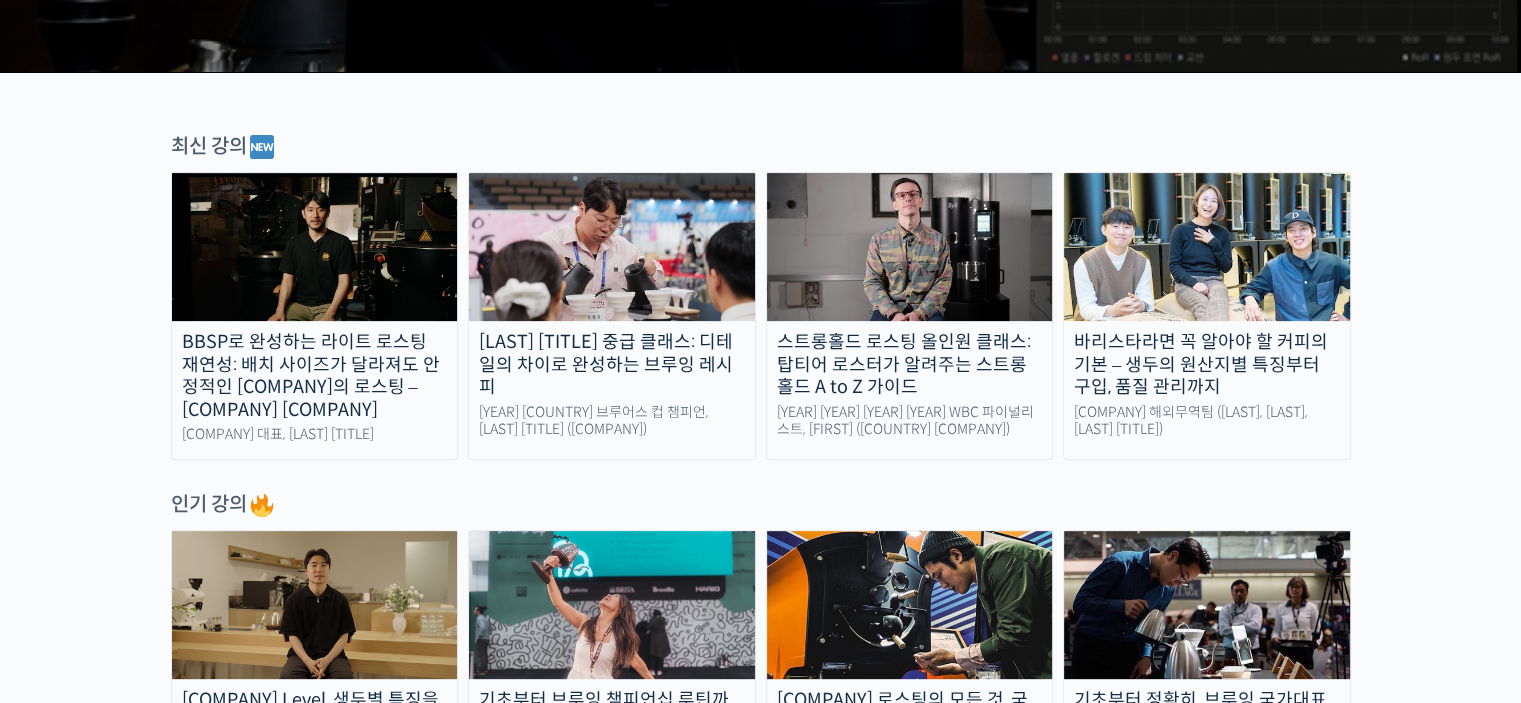 scroll, scrollTop: 600, scrollLeft: 0, axis: vertical 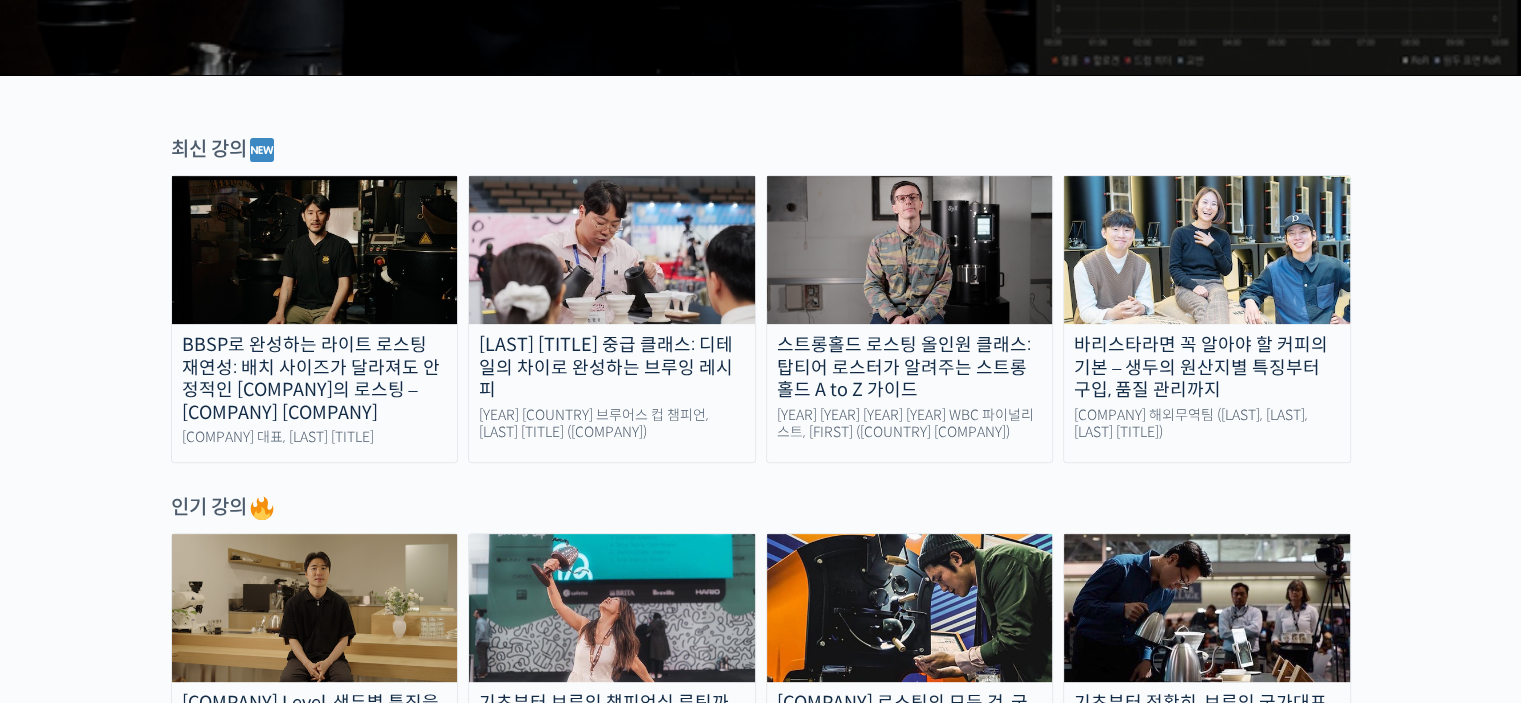 click on "[COMPANY] 로스팅 올인원 클래스: 탑티어 로스터가 알려주는 [COMPANY] A to Z 가이드" at bounding box center [910, 368] 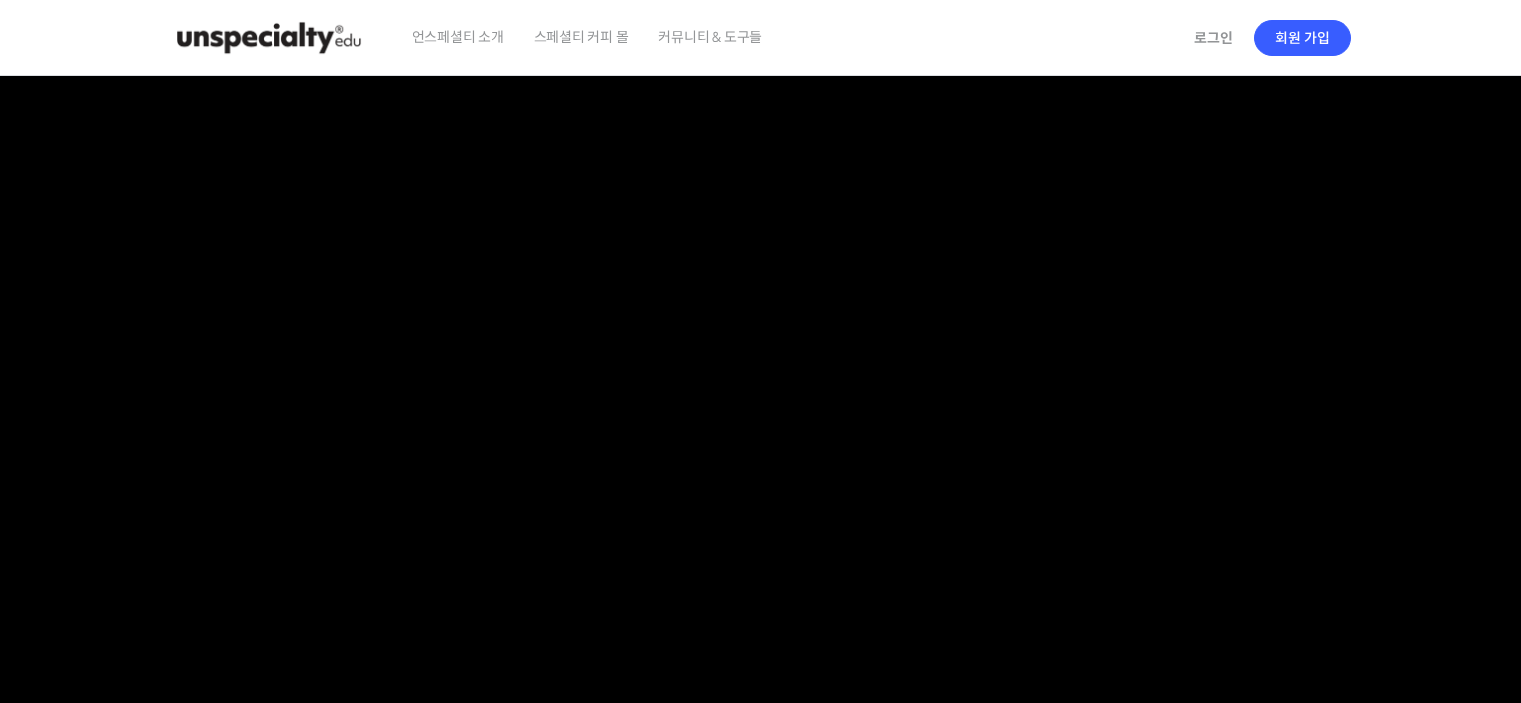 scroll, scrollTop: 0, scrollLeft: 0, axis: both 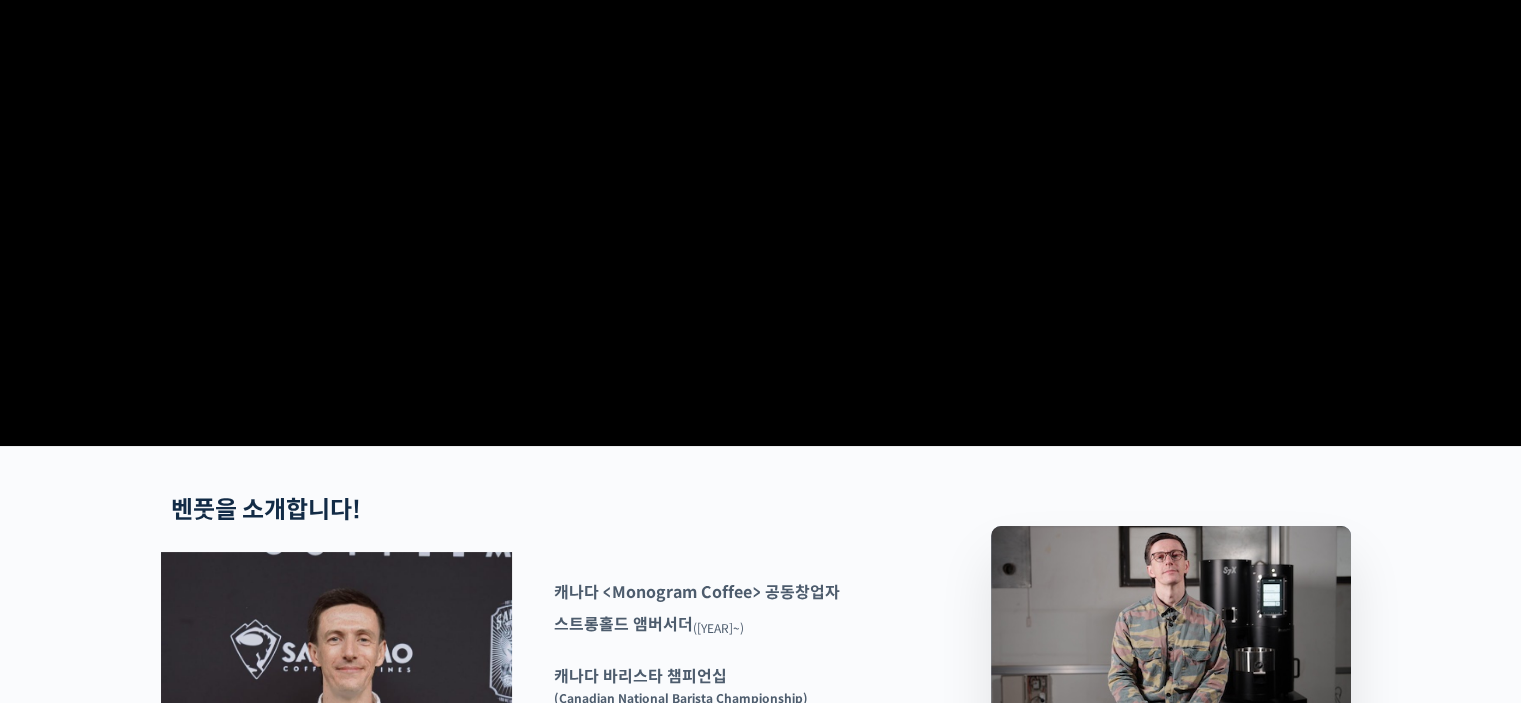 checkbox on "true" 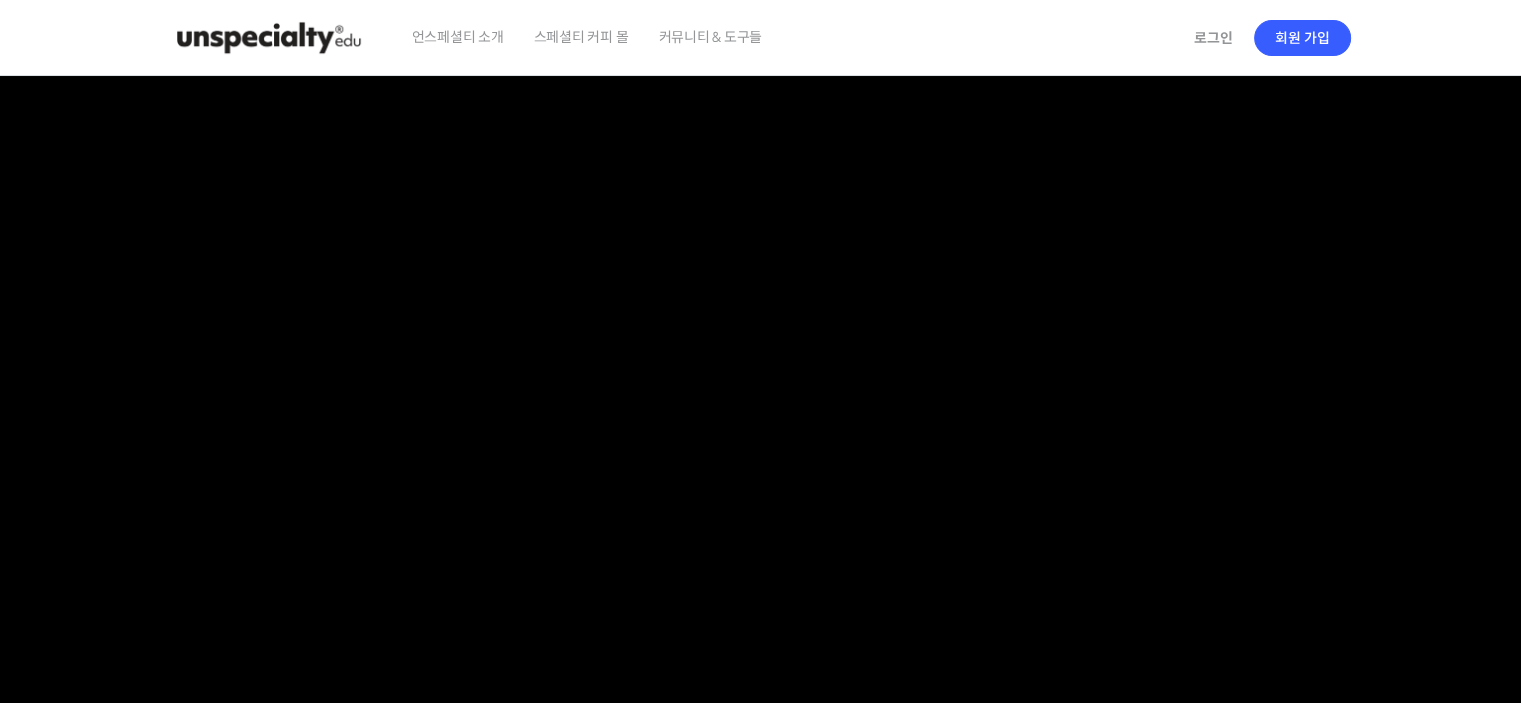 scroll, scrollTop: 592, scrollLeft: 0, axis: vertical 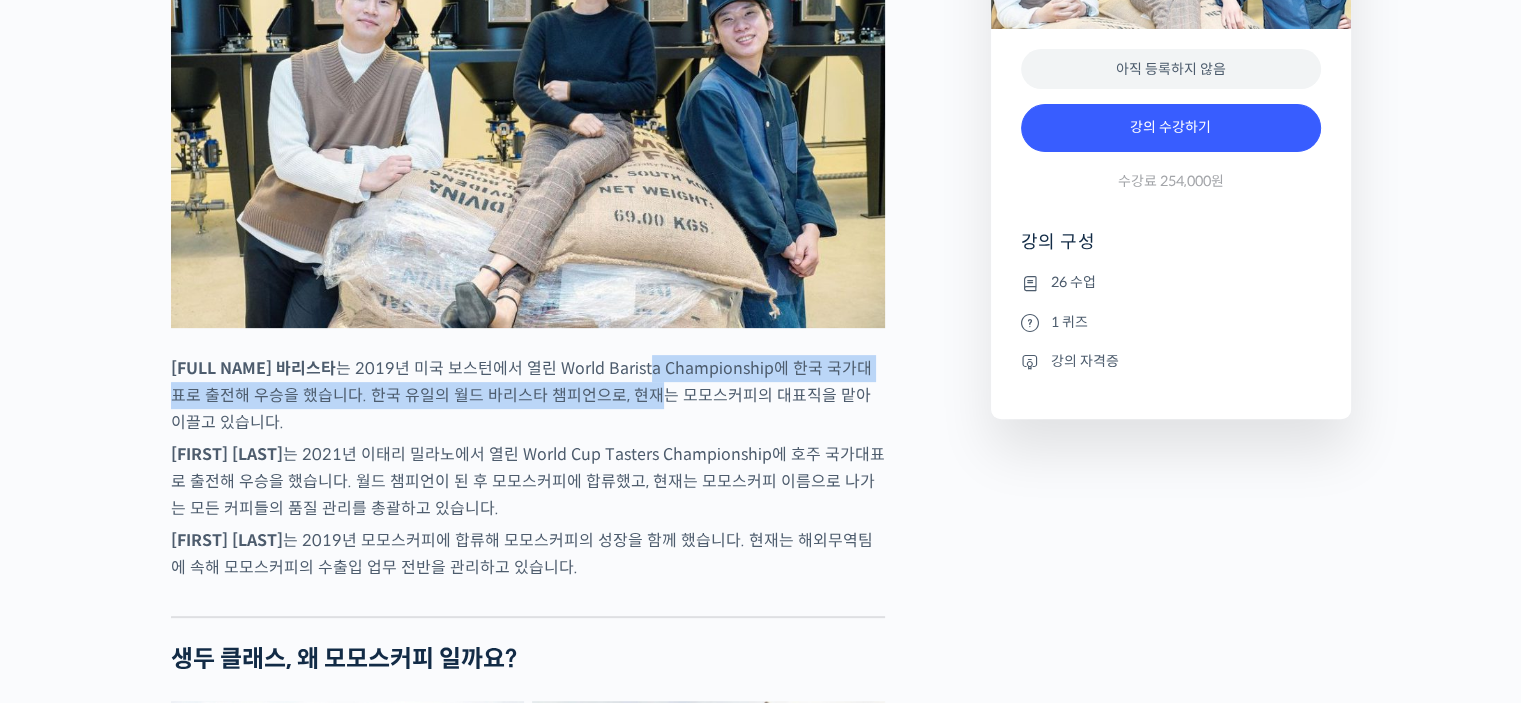 drag, startPoint x: 590, startPoint y: 329, endPoint x: 532, endPoint y: 444, distance: 128.7983 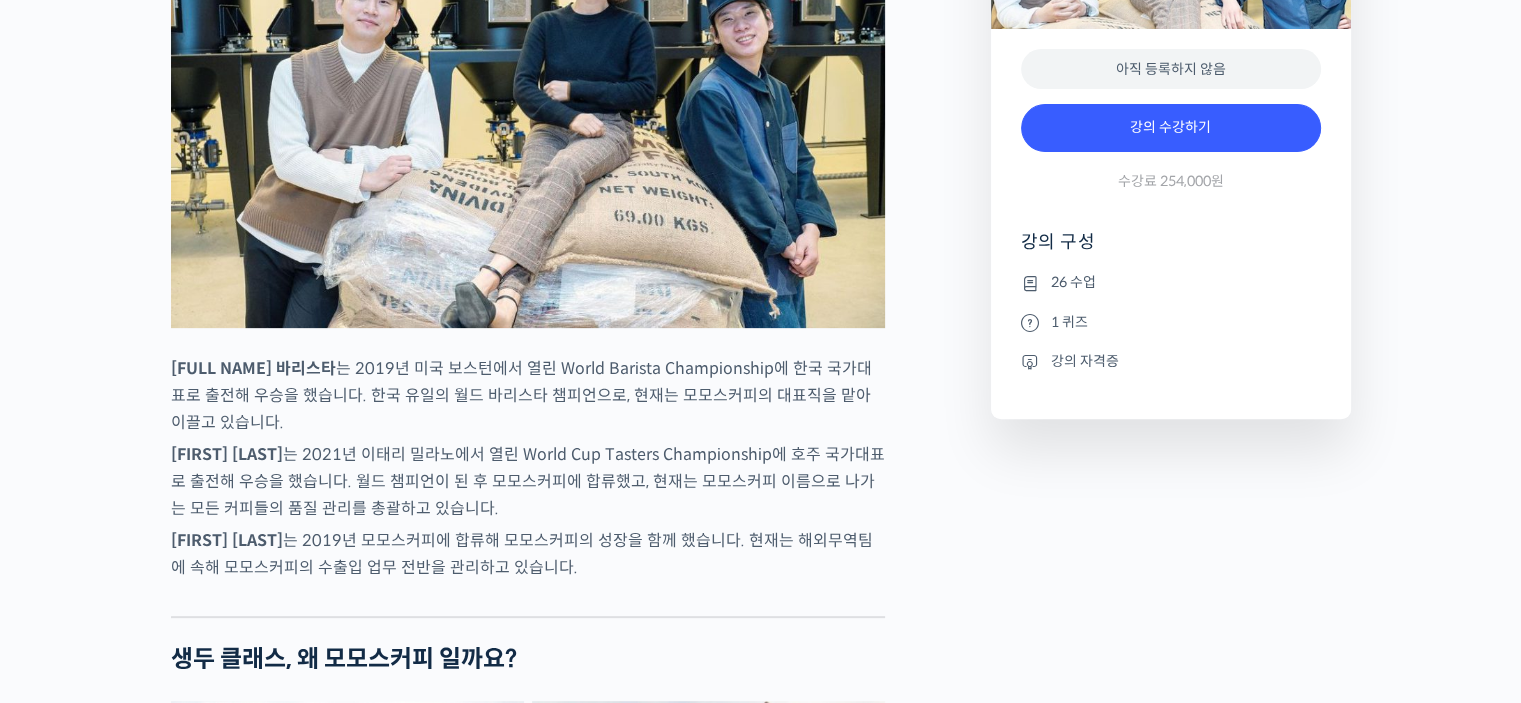 click on "추경하 바리스타 는 2021년 이태리 밀라노에서 열린 World Cup Tasters Championship에 호주 국가대표로 출전해 우승을 했습니다. 월드 챔피언이 된 후 모모스커피에 합류했고, 현재는 모모스커피 이름으로 나가는 모든 커피들의 품질 관리를 총괄하고 있습니다." at bounding box center [528, 481] 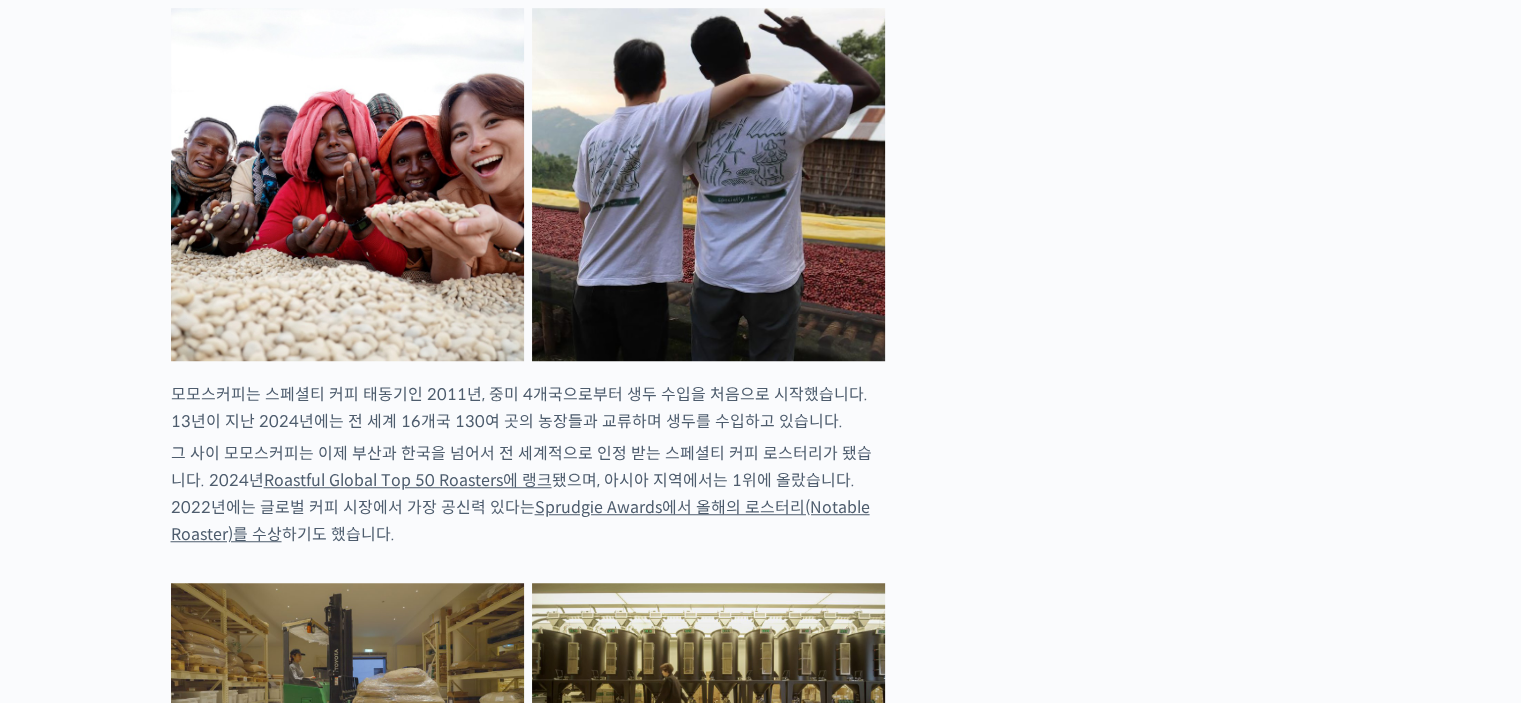 scroll, scrollTop: 1400, scrollLeft: 0, axis: vertical 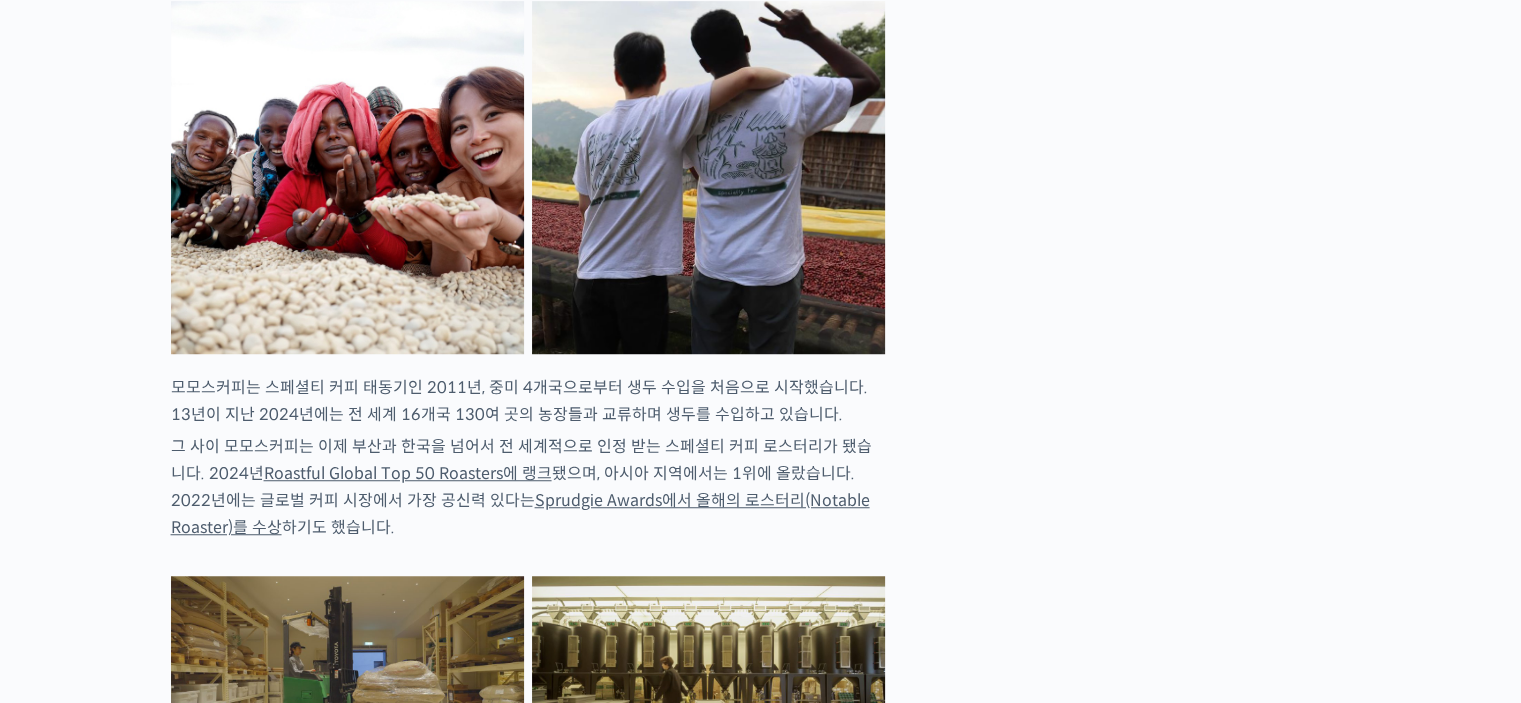checkbox on "true" 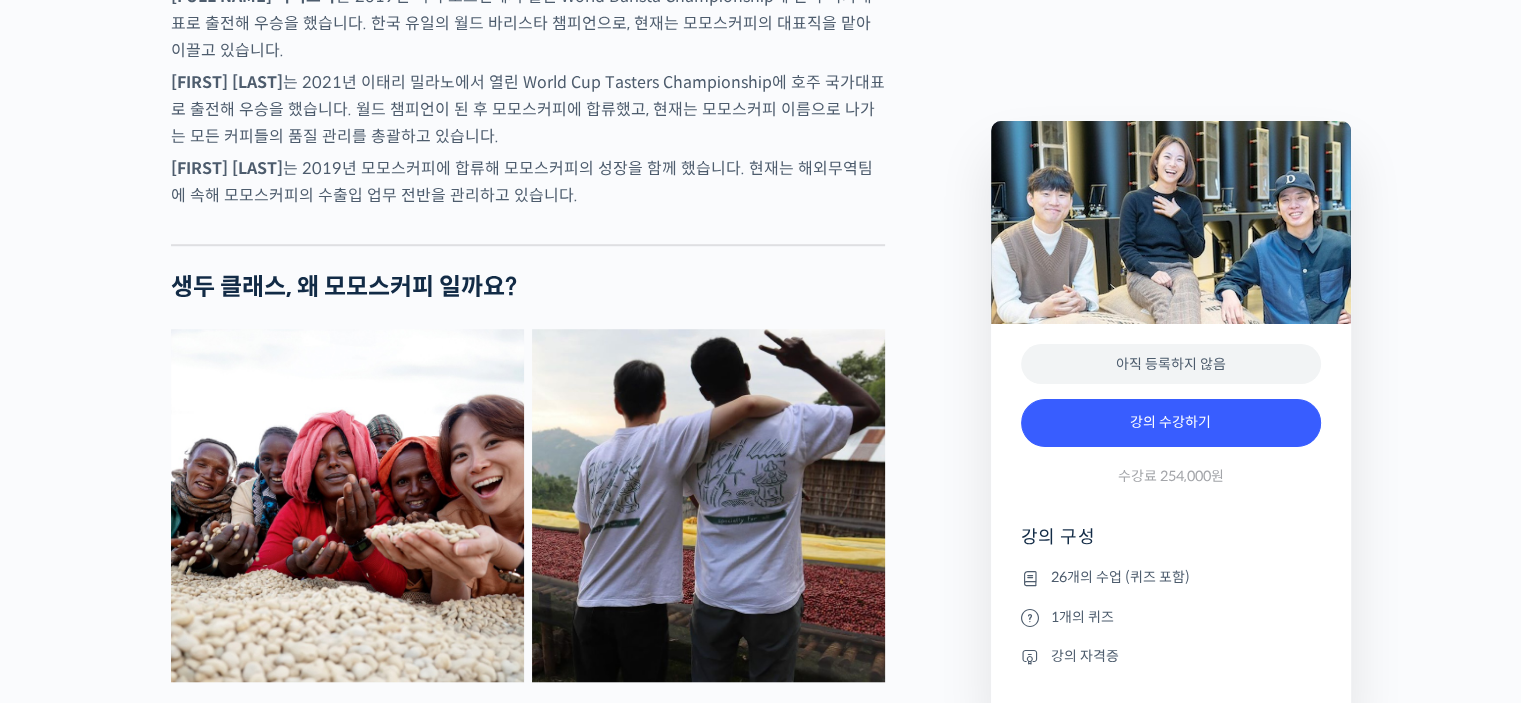 scroll, scrollTop: 1728, scrollLeft: 0, axis: vertical 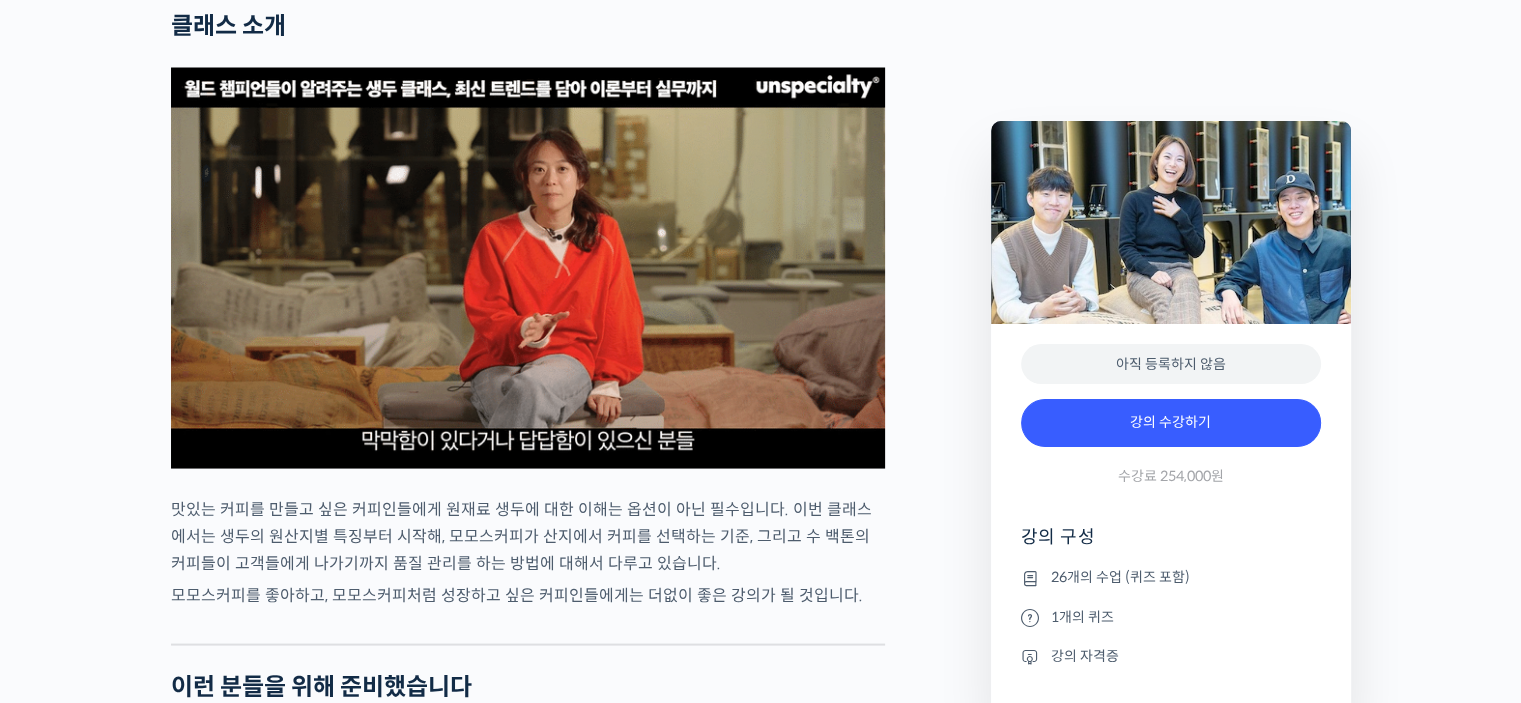click at bounding box center (528, 268) 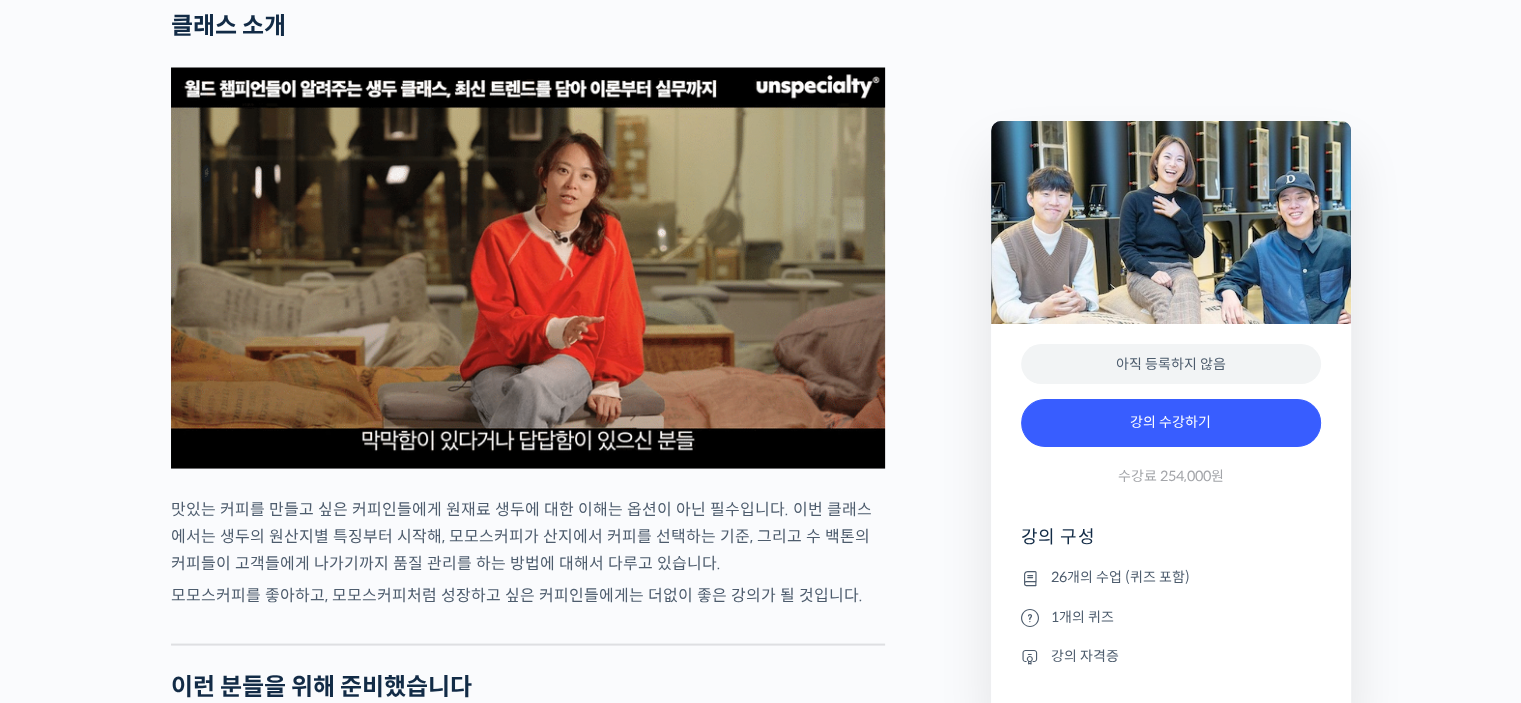 click at bounding box center (528, 268) 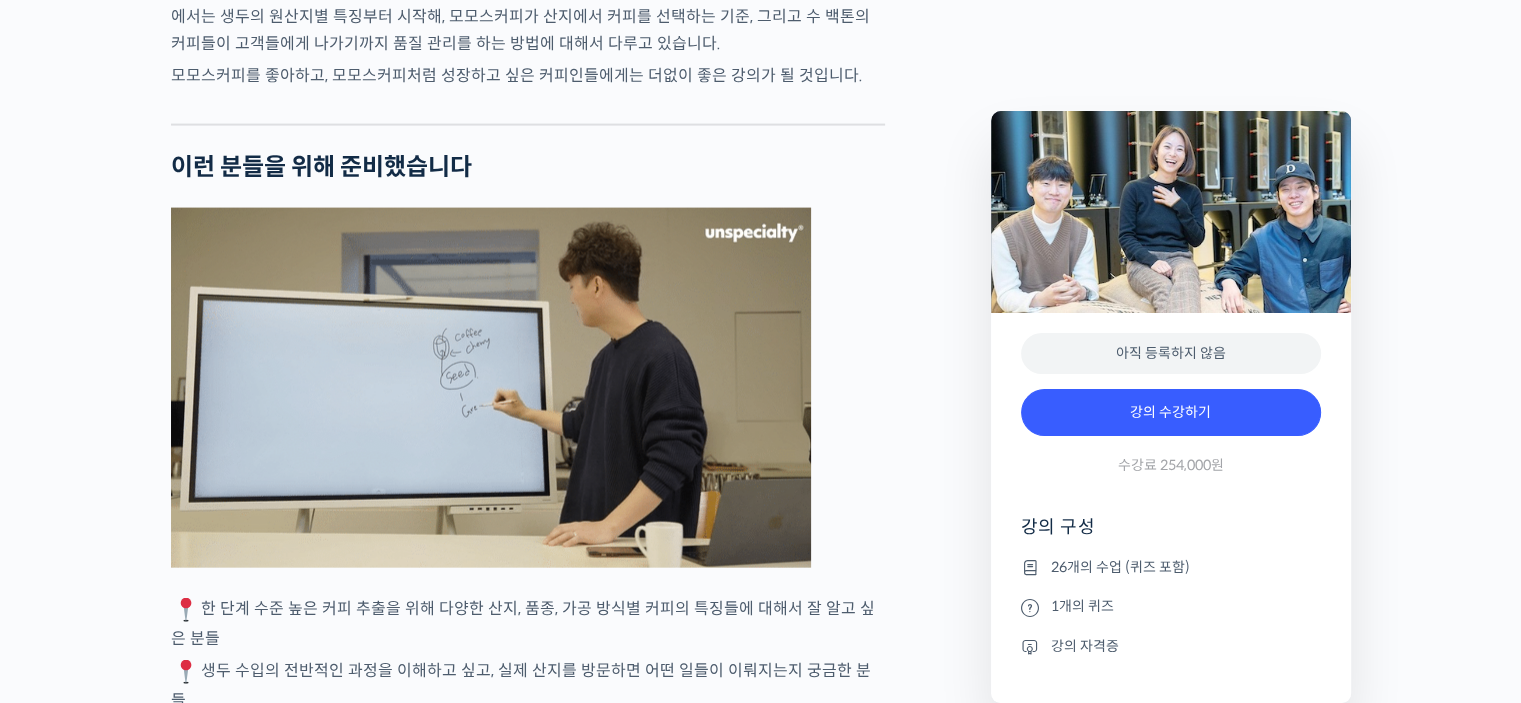 scroll, scrollTop: 4502, scrollLeft: 0, axis: vertical 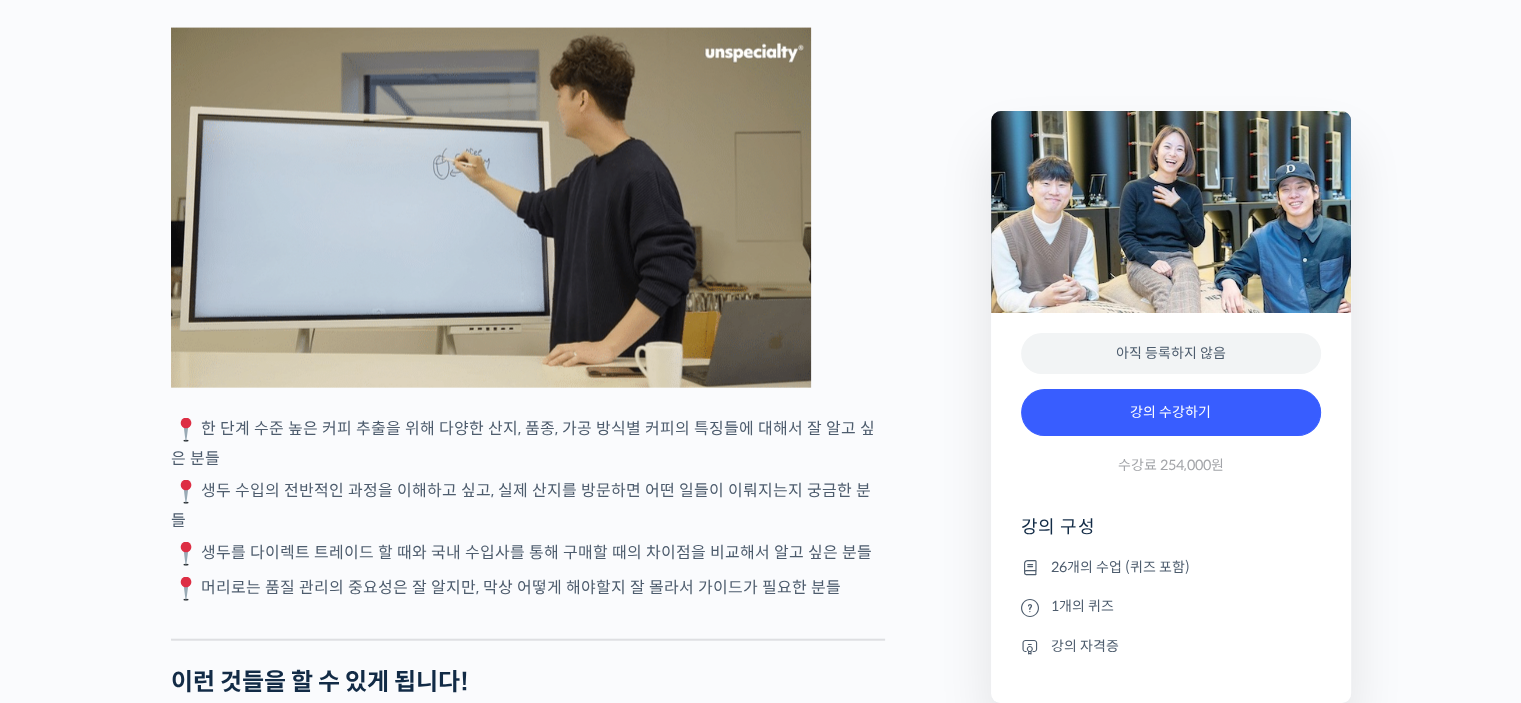 drag, startPoint x: 271, startPoint y: 475, endPoint x: 821, endPoint y: 600, distance: 564.0257 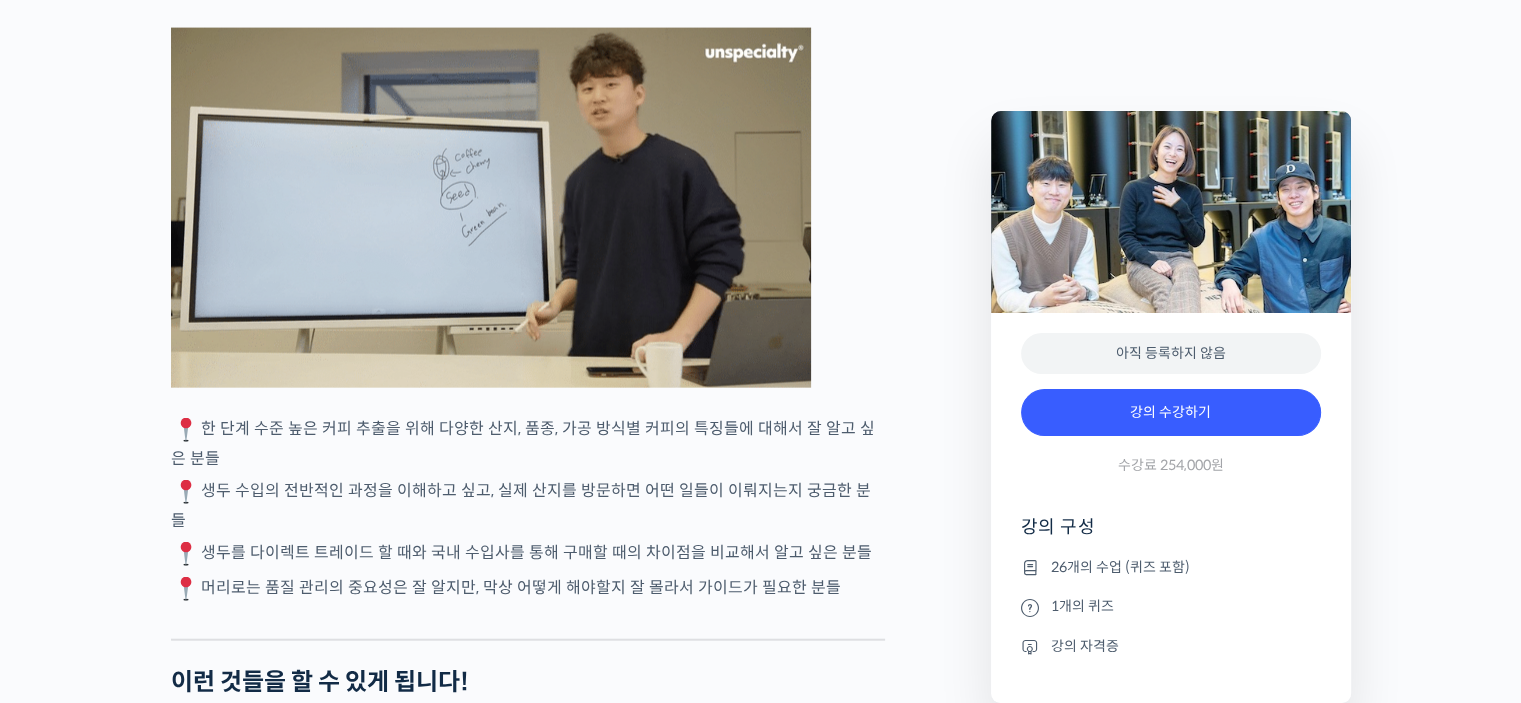 click on "모모스커피 해외무역팀을 소개합니다!
전주연 바리스타 는 2019년 미국 보스턴에서 열린 World Barista Championship에 한국 국가대표로 출전해 우승을 했습니다. 한국 유일의 월드 바리스타 챔피언으로, 현재는 모모스커피의 대표직을 맡아 이끌고 있습니다.
추경하 바리스타 는 2021년 이태리 밀라노에서 열린 World Cup Tasters Championship에 호주 국가대표로 출전해 우승을 했습니다. 월드 챔피언이 된 후 모모스커피에 합류했고, 현재는 모모스커피 이름으로 나가는 모든 커피들의 품질 관리를 총괄하고 있습니다.
김한중 바리스타 는 2019년 모모스커피에 합류해 모모스커피의 성장을 함께 했습니다. 현재는 해외무역팀에 속해 모모스커피의 수출입 업무 전반을 관리하고 있습니다.
생두 클래스, 왜 모모스커피 일까요?" at bounding box center [528, 781] 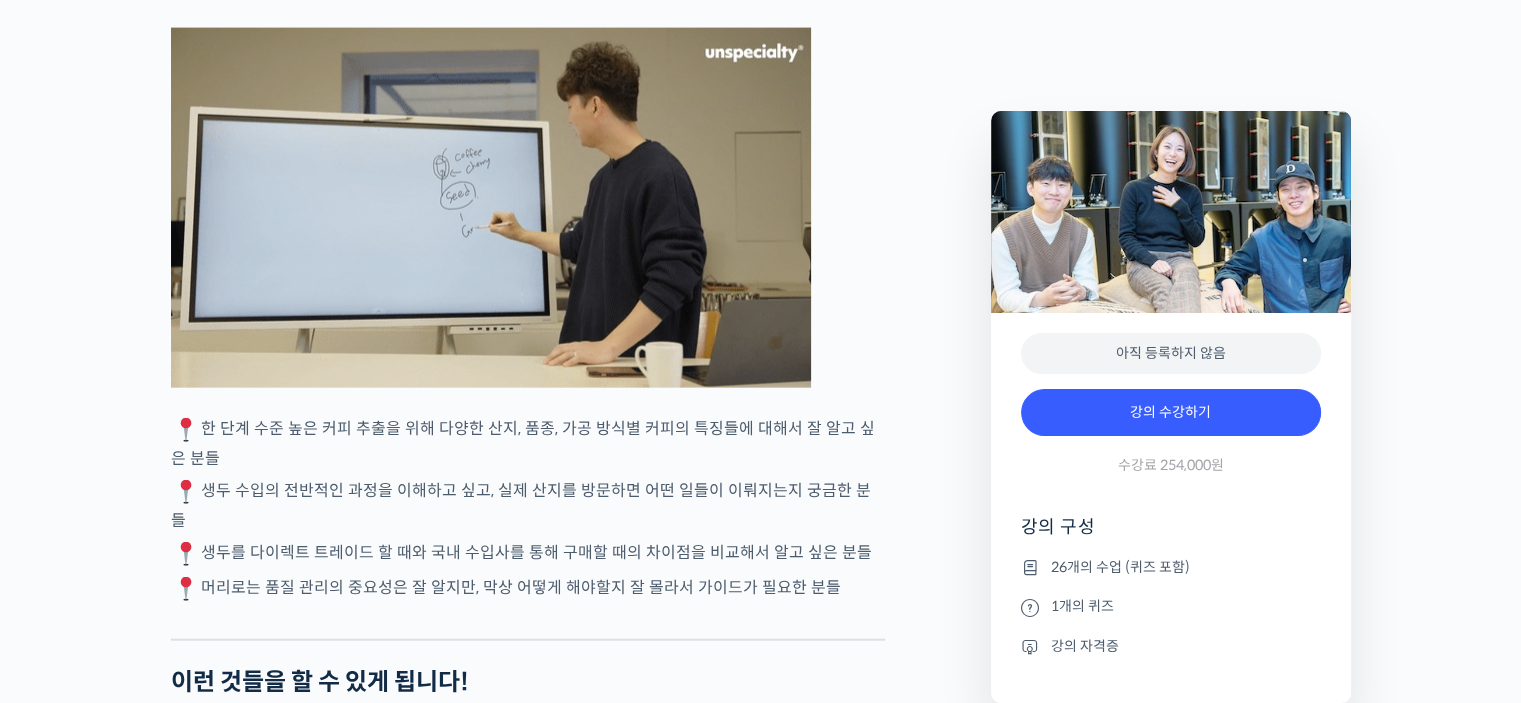 click on "머리로는 품질 관리의 중요성은 잘 알지만, 막상 어떻게 해야할지 잘 몰라서 가이드가 필요한 분들" at bounding box center (528, 589) 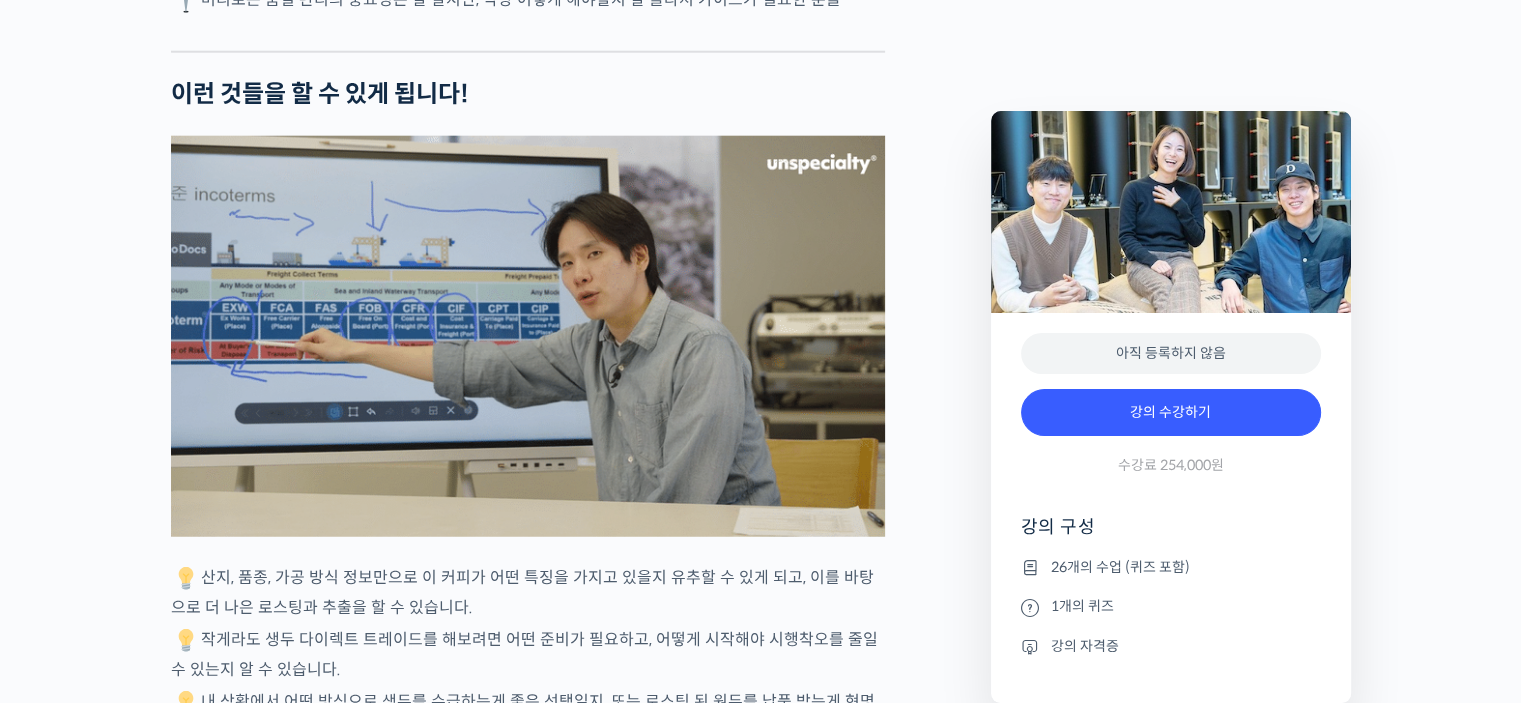 scroll, scrollTop: 5102, scrollLeft: 0, axis: vertical 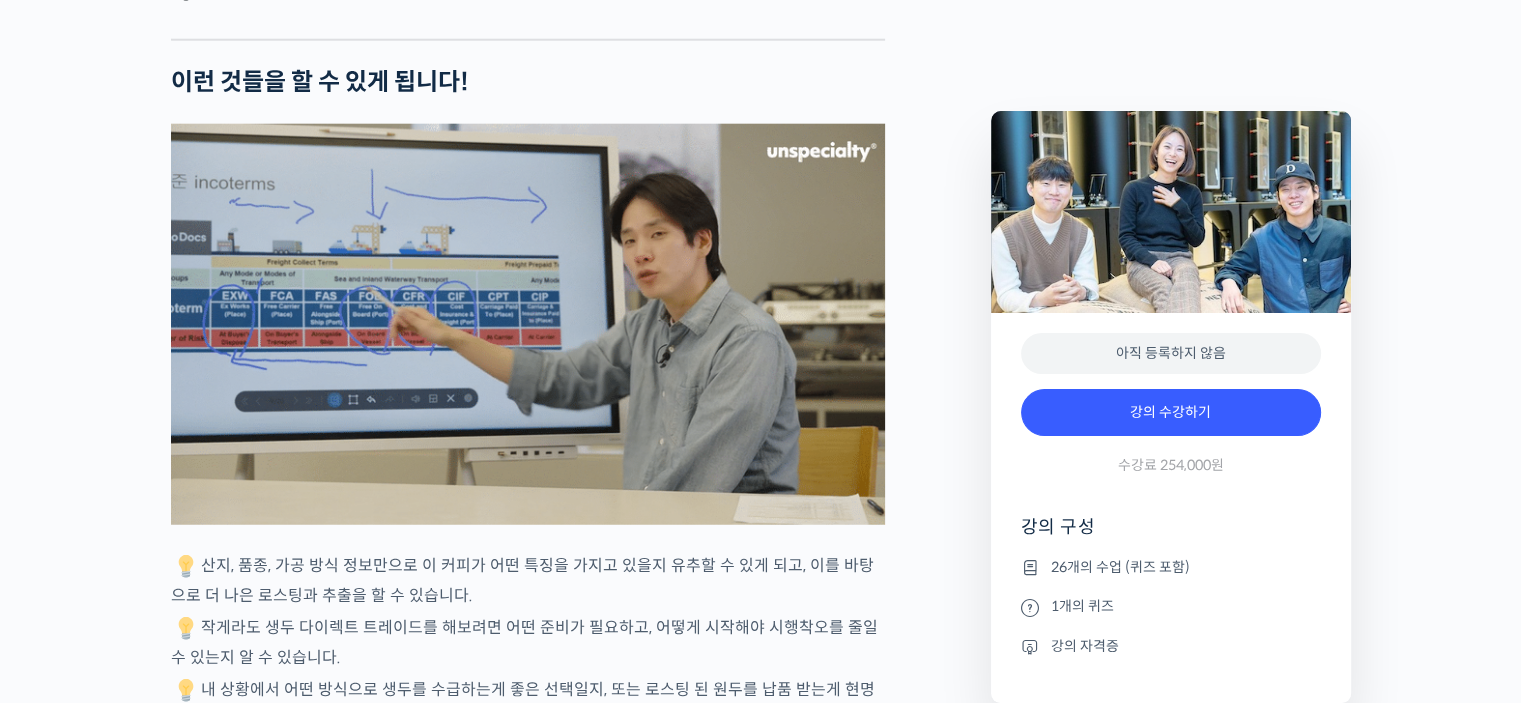 drag, startPoint x: 448, startPoint y: 565, endPoint x: 588, endPoint y: 602, distance: 144.80676 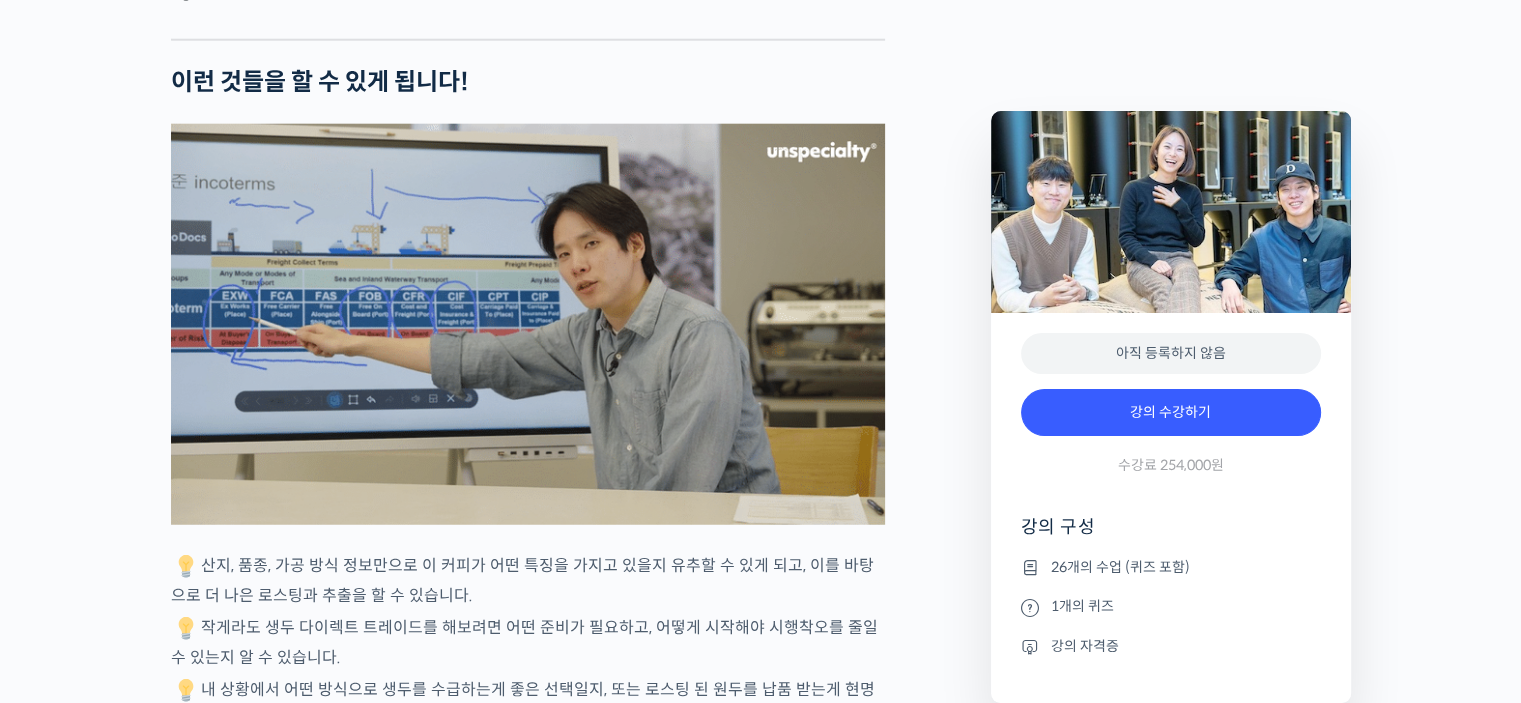 click on "모모스커피 해외무역팀을 소개합니다!
전주연 바리스타 는 2019년 미국 보스턴에서 열린 World Barista Championship에 한국 국가대표로 출전해 우승을 했습니다. 한국 유일의 월드 바리스타 챔피언으로, 현재는 모모스커피의 대표직을 맡아 이끌고 있습니다.
추경하 바리스타 는 2021년 이태리 밀라노에서 열린 World Cup Tasters Championship에 호주 국가대표로 출전해 우승을 했습니다. 월드 챔피언이 된 후 모모스커피에 합류했고, 현재는 모모스커피 이름으로 나가는 모든 커피들의 품질 관리를 총괄하고 있습니다.
김한중 바리스타 는 2019년 모모스커피에 합류해 모모스커피의 성장을 함께 했습니다. 현재는 해외무역팀에 속해 모모스커피의 수출입 업무 전반을 관리하고 있습니다.
생두 클래스, 왜 모모스커피 일까요?" at bounding box center [528, 181] 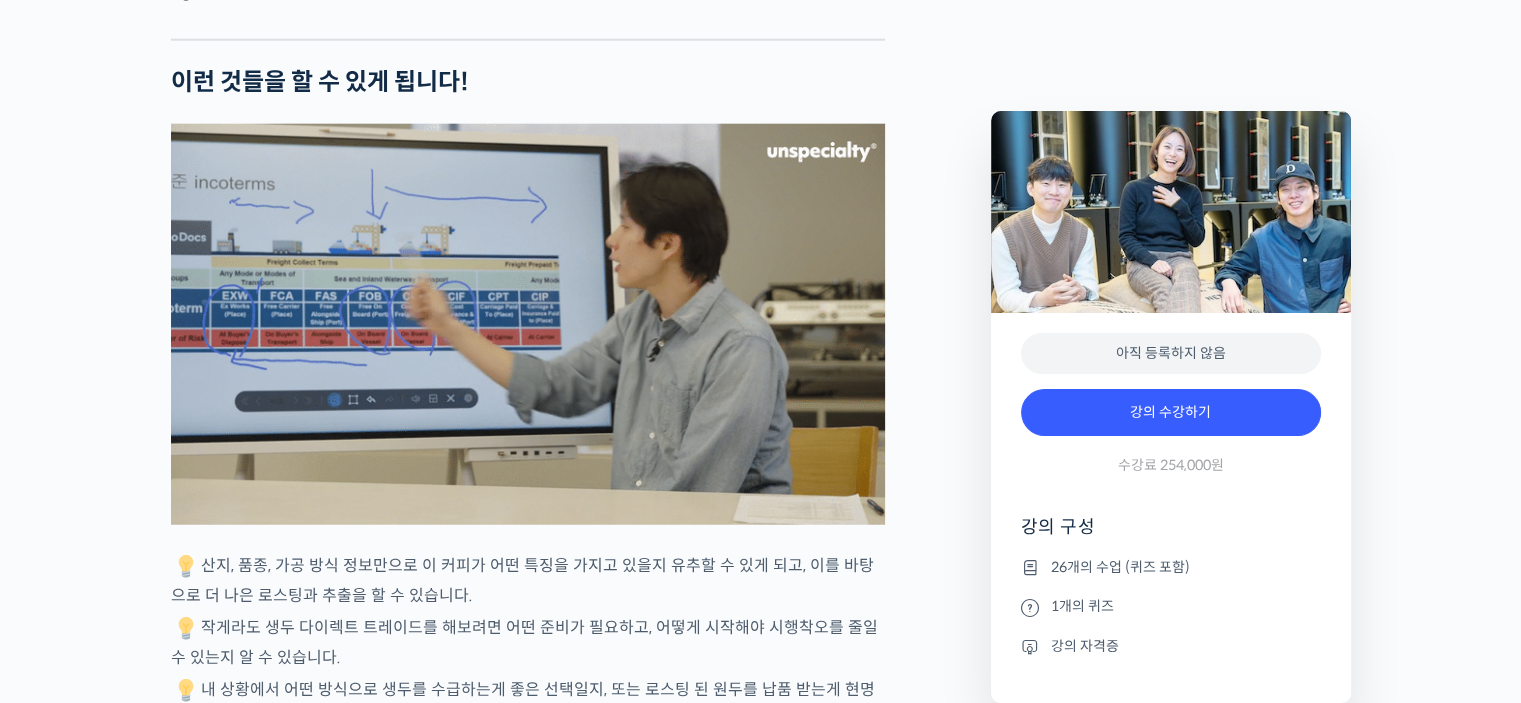 click on "산지, 품종, 가공 방식 정보만으로 이 커피가 어떤 특징을 가지고 있을지 유추할 수 있게 되고, 이를 바탕으로 더 나은 로스팅과 추출을 할 수 있습니다." at bounding box center (528, 580) 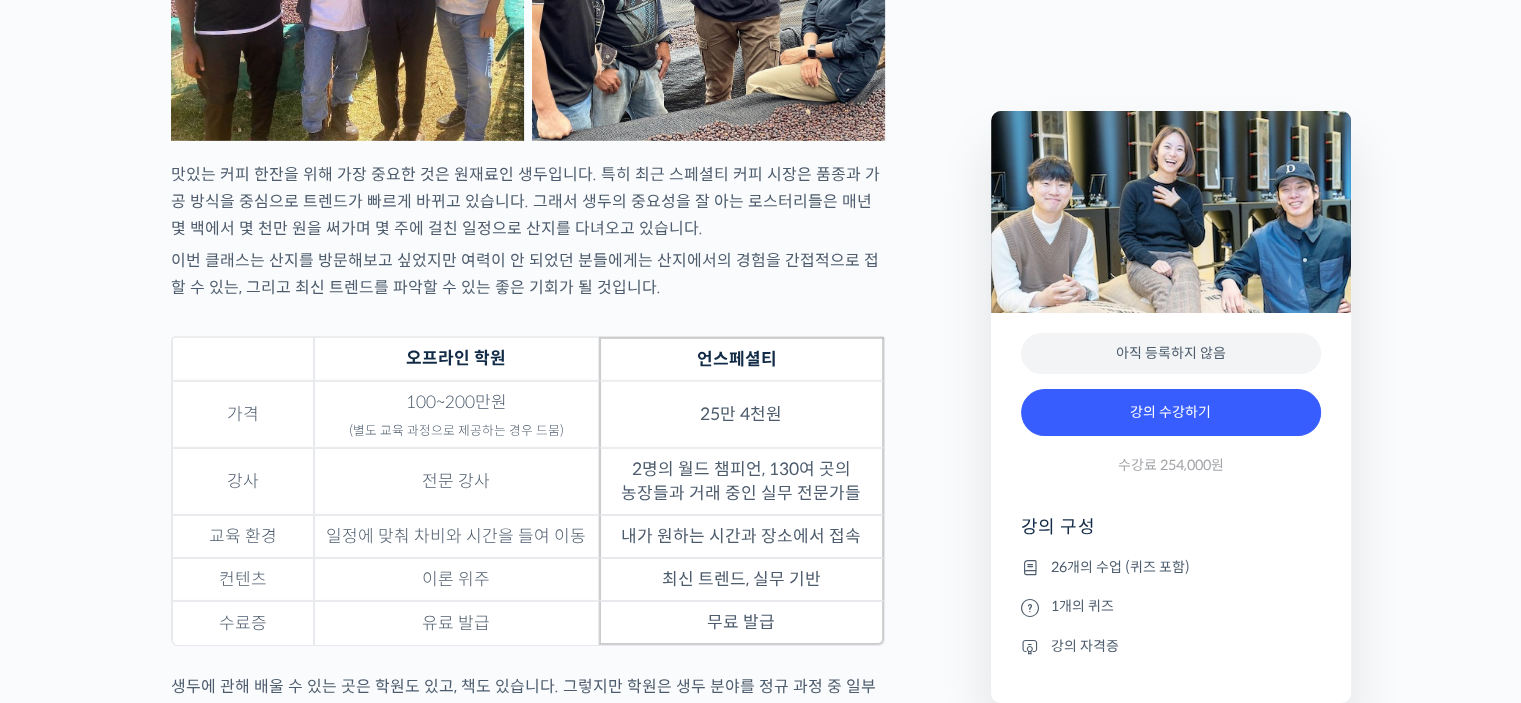 scroll, scrollTop: 6302, scrollLeft: 0, axis: vertical 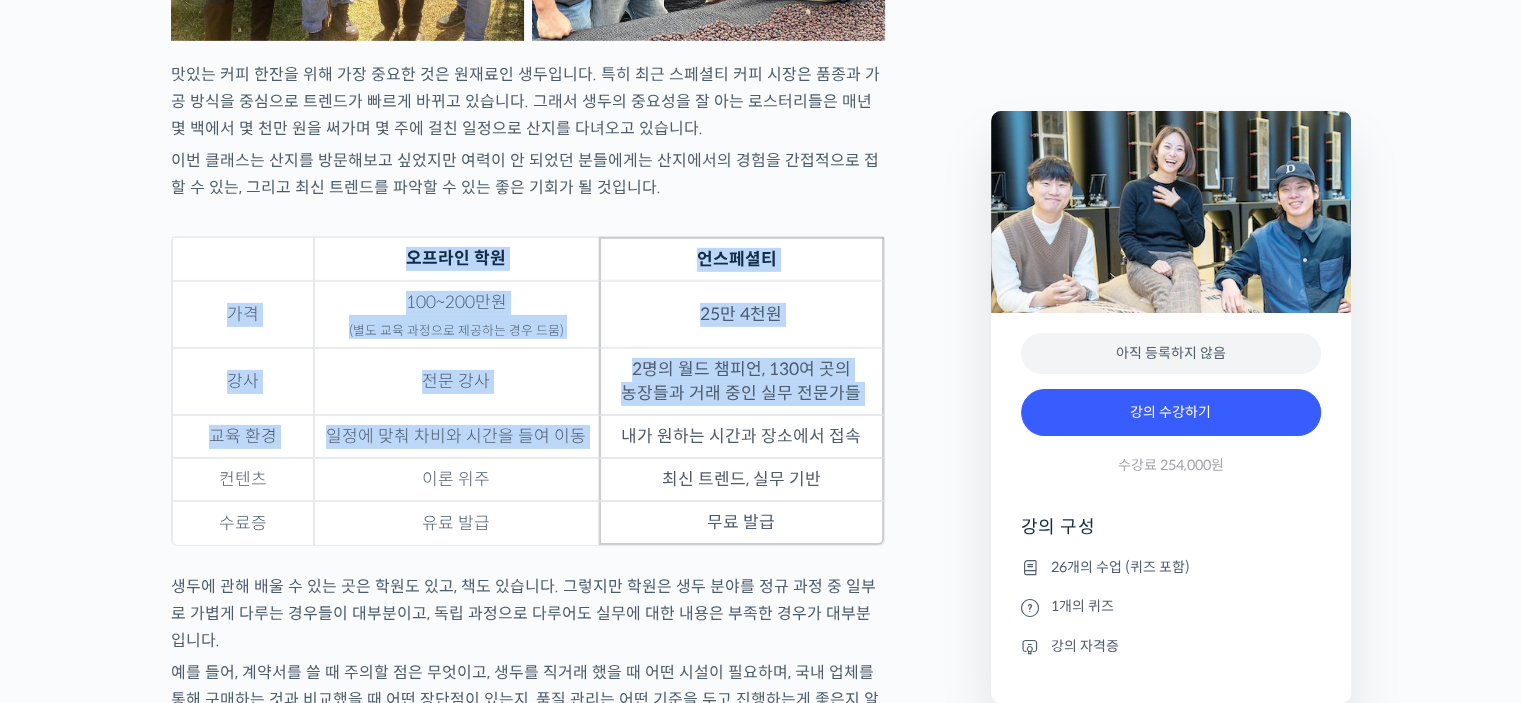 drag, startPoint x: 631, startPoint y: 443, endPoint x: 946, endPoint y: 484, distance: 317.65704 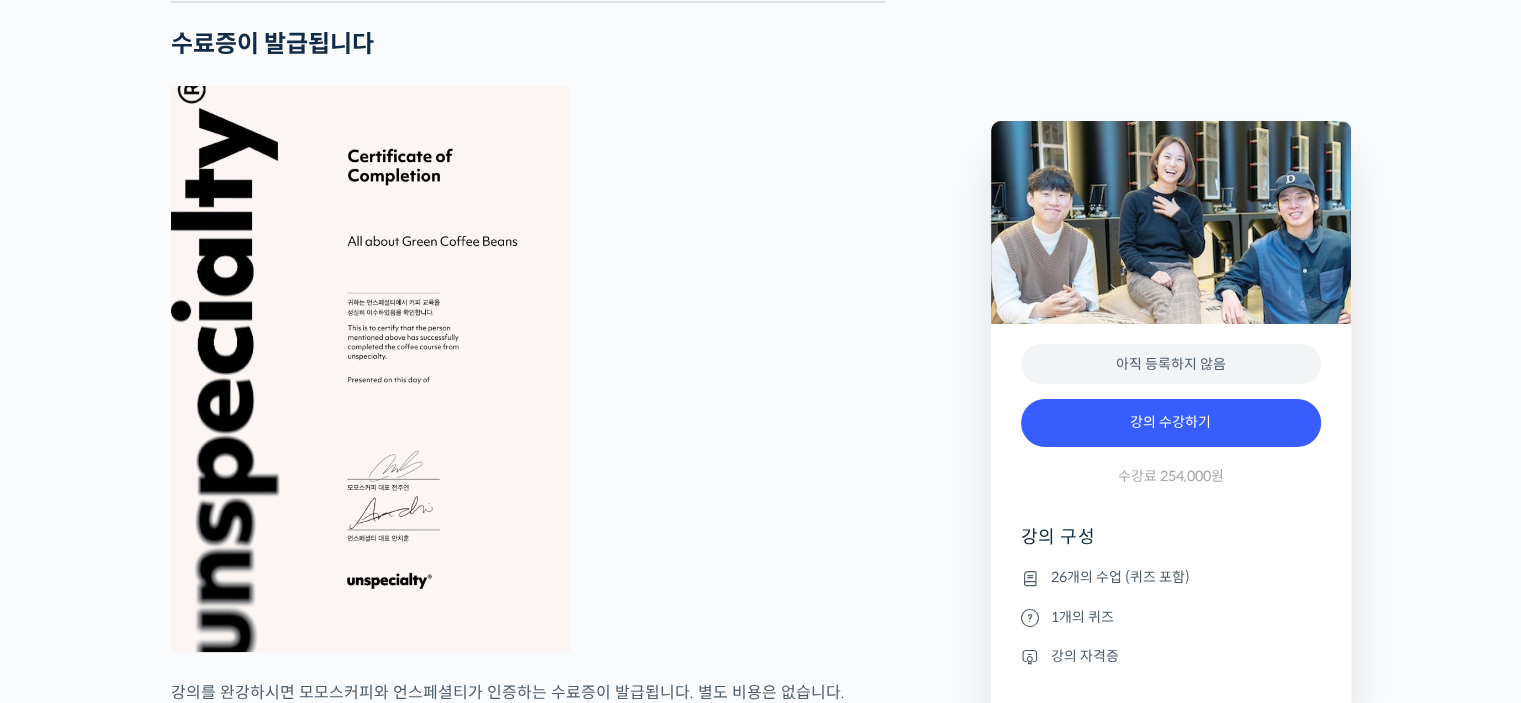 scroll, scrollTop: 7102, scrollLeft: 0, axis: vertical 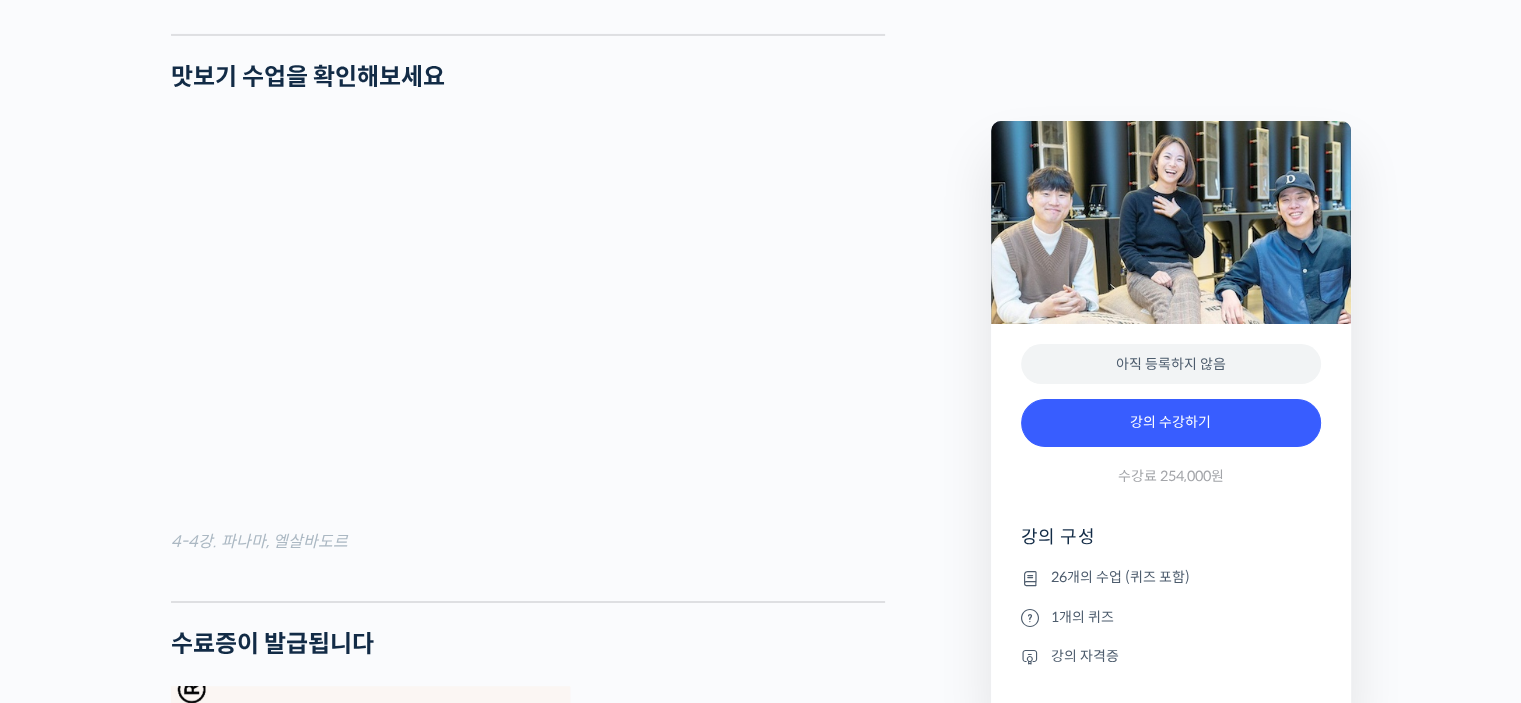 click at bounding box center [371, 969] 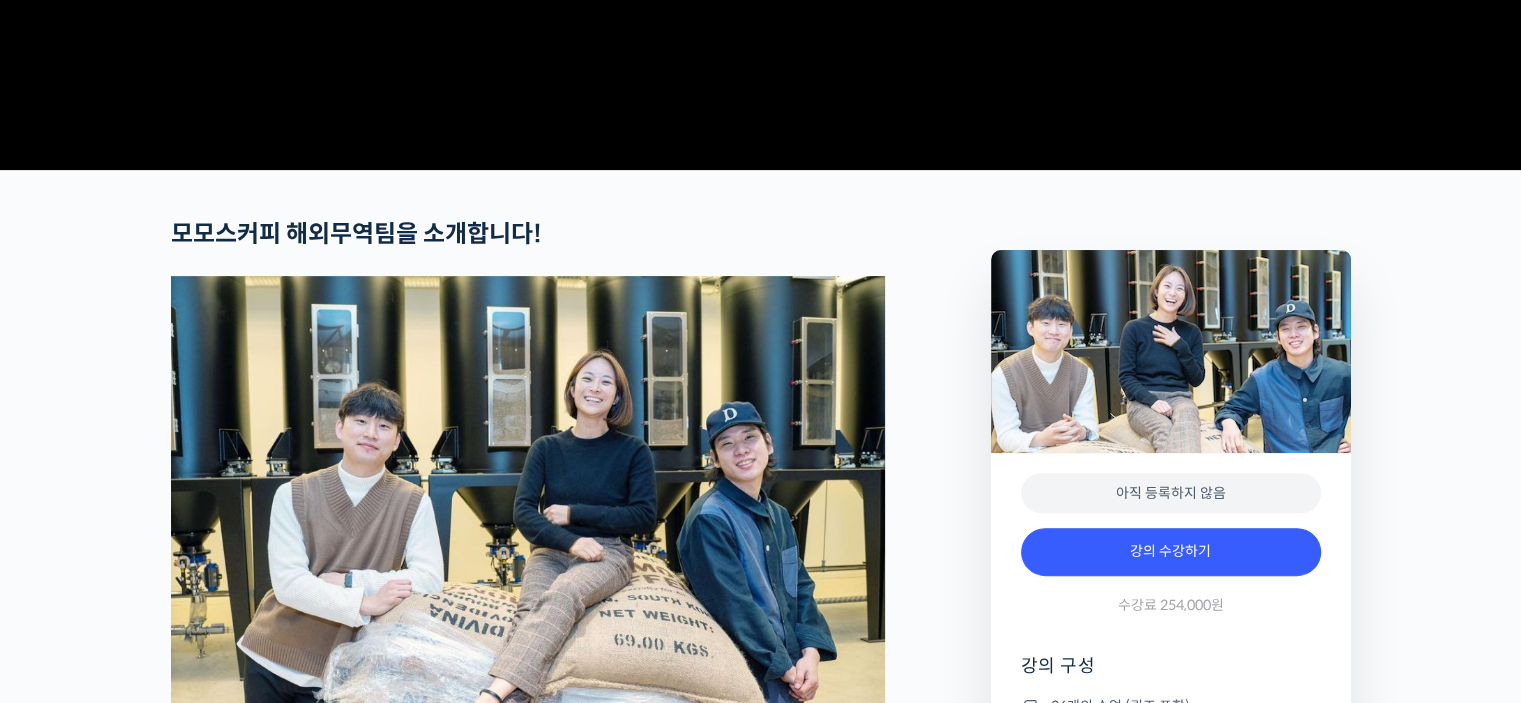 scroll, scrollTop: 0, scrollLeft: 0, axis: both 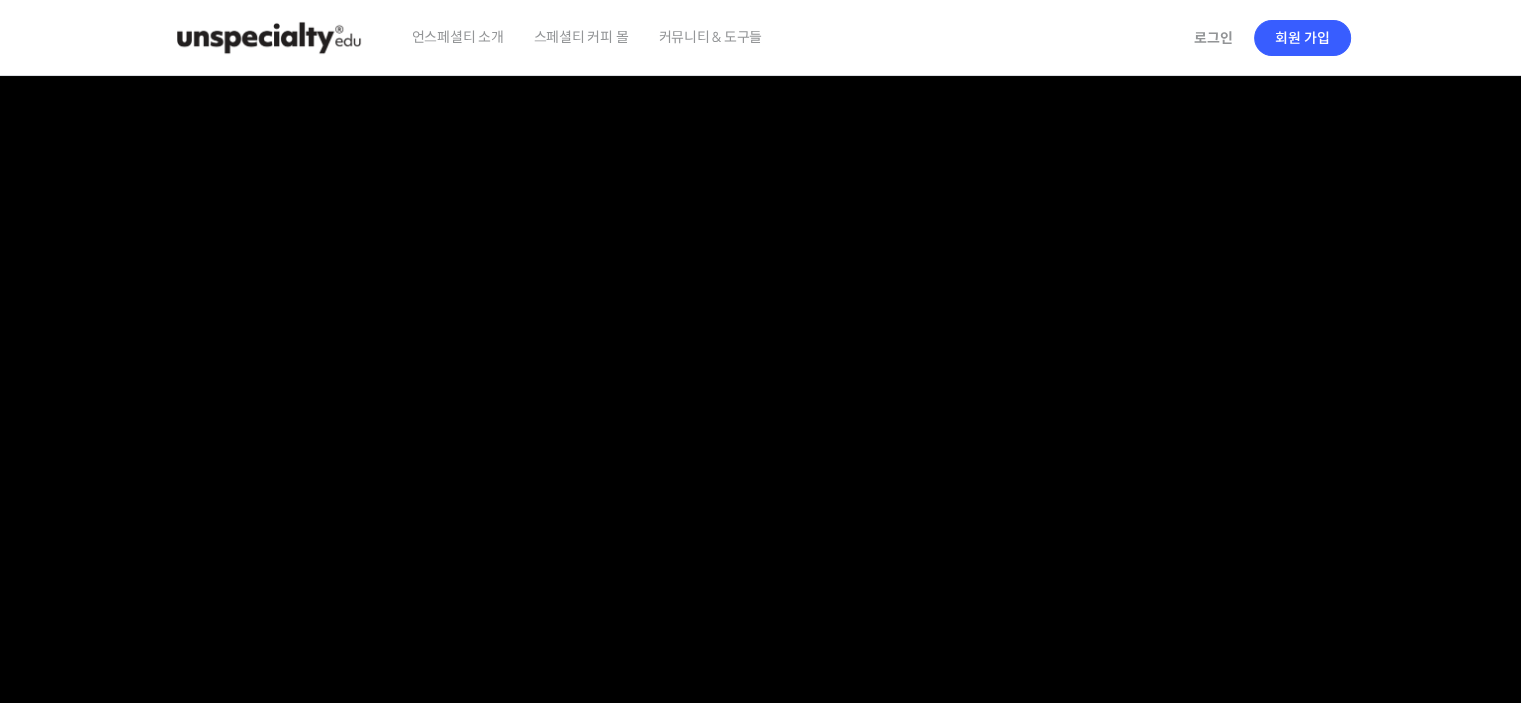 click on "언스페셜티 소개" at bounding box center (458, 37) 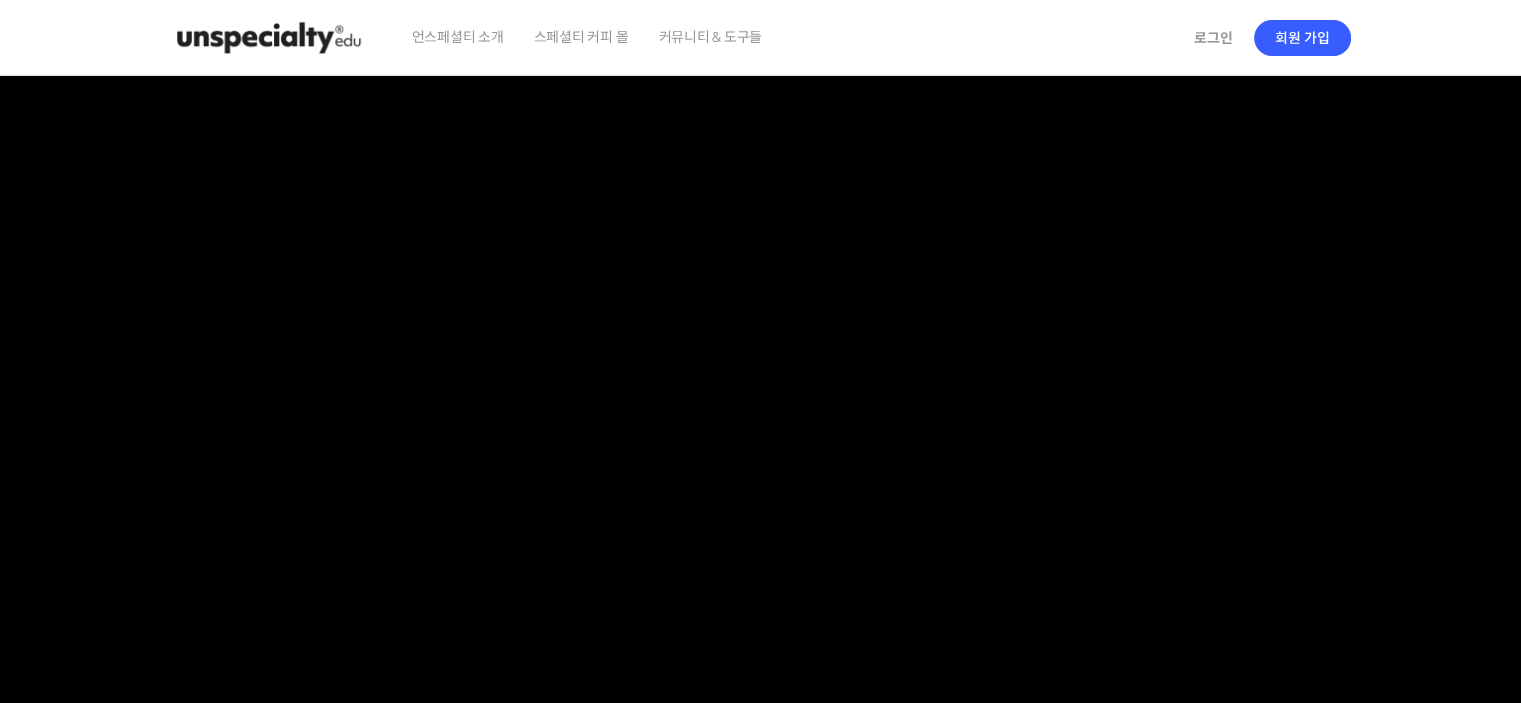 click at bounding box center (269, 38) 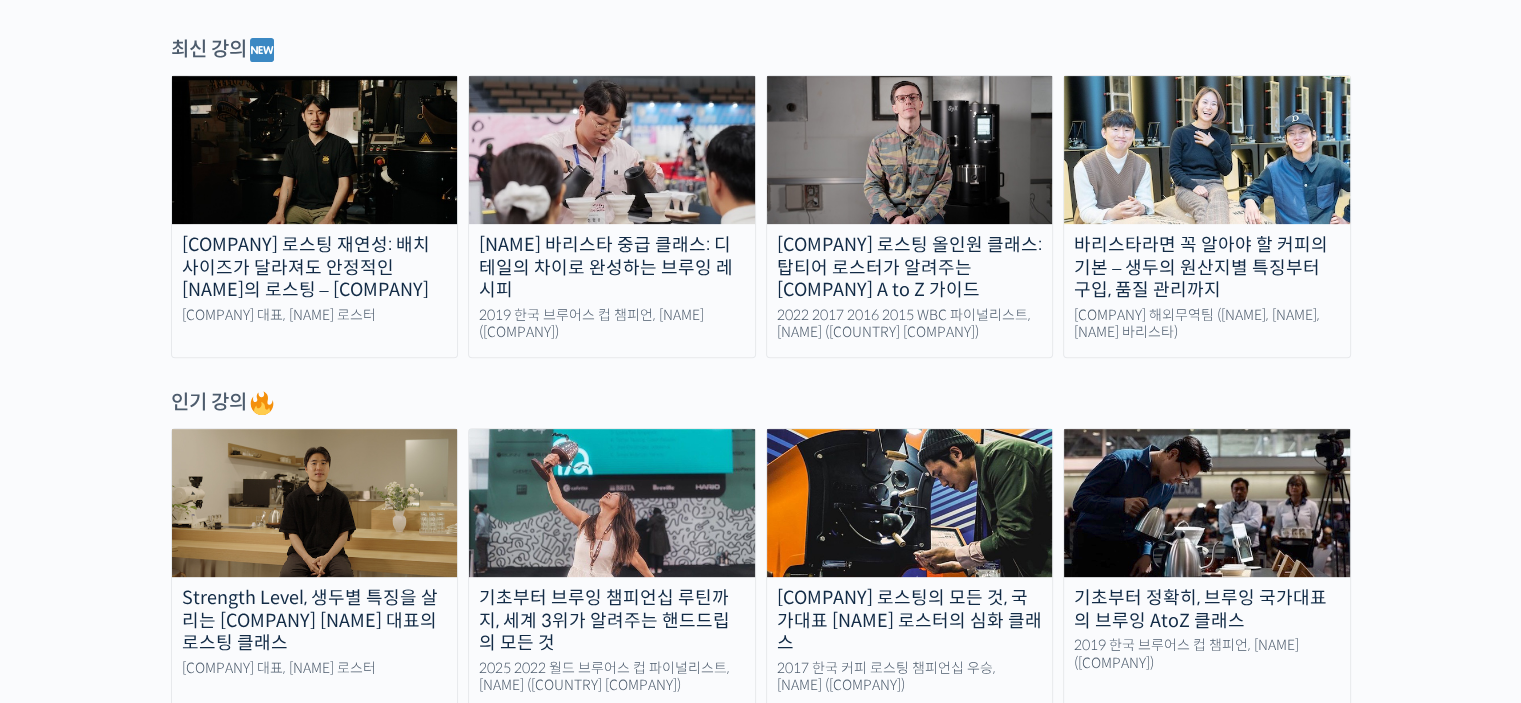scroll, scrollTop: 1000, scrollLeft: 0, axis: vertical 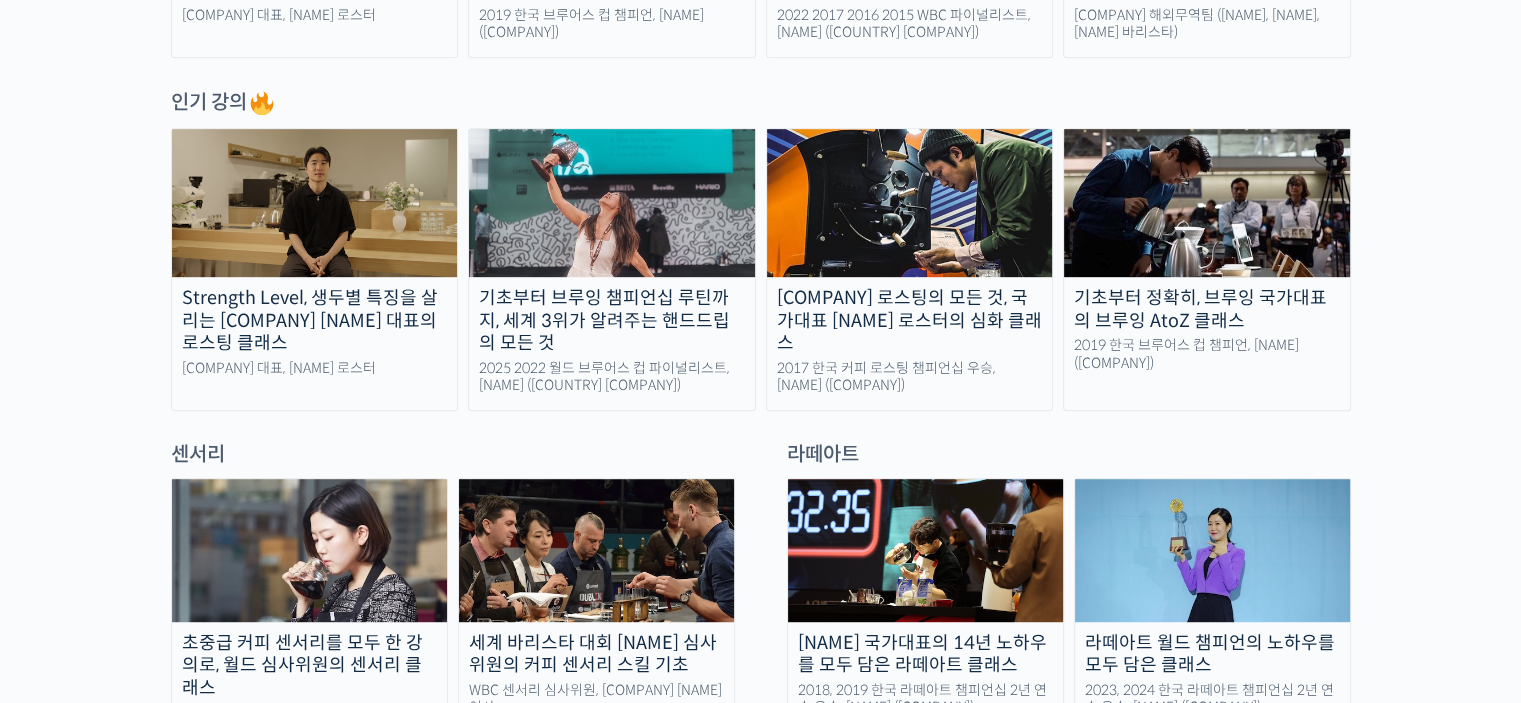click on "Strength Level, 생두별 특징을 살리는 [COMPANY] [NAME] 대표의 로스팅 클래스" at bounding box center (315, 321) 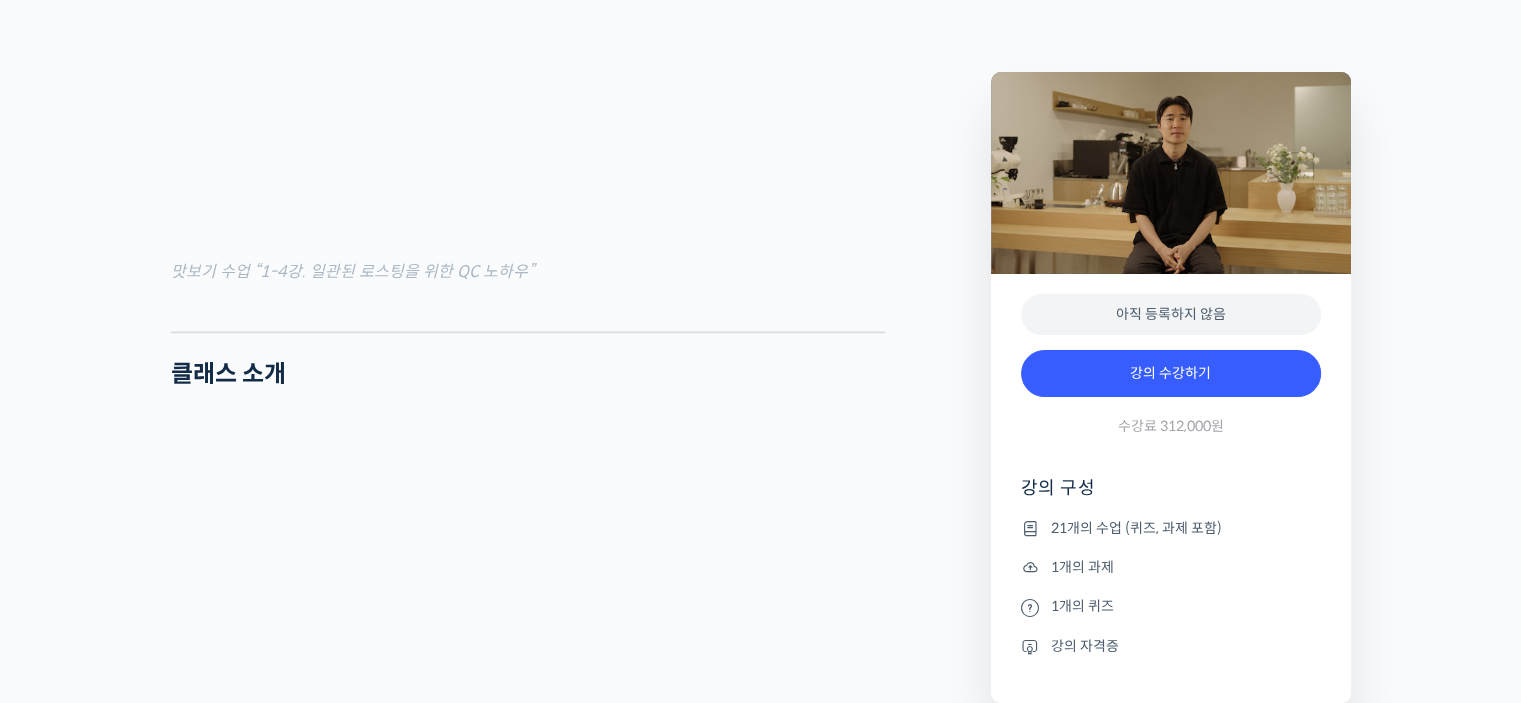 scroll, scrollTop: 2500, scrollLeft: 0, axis: vertical 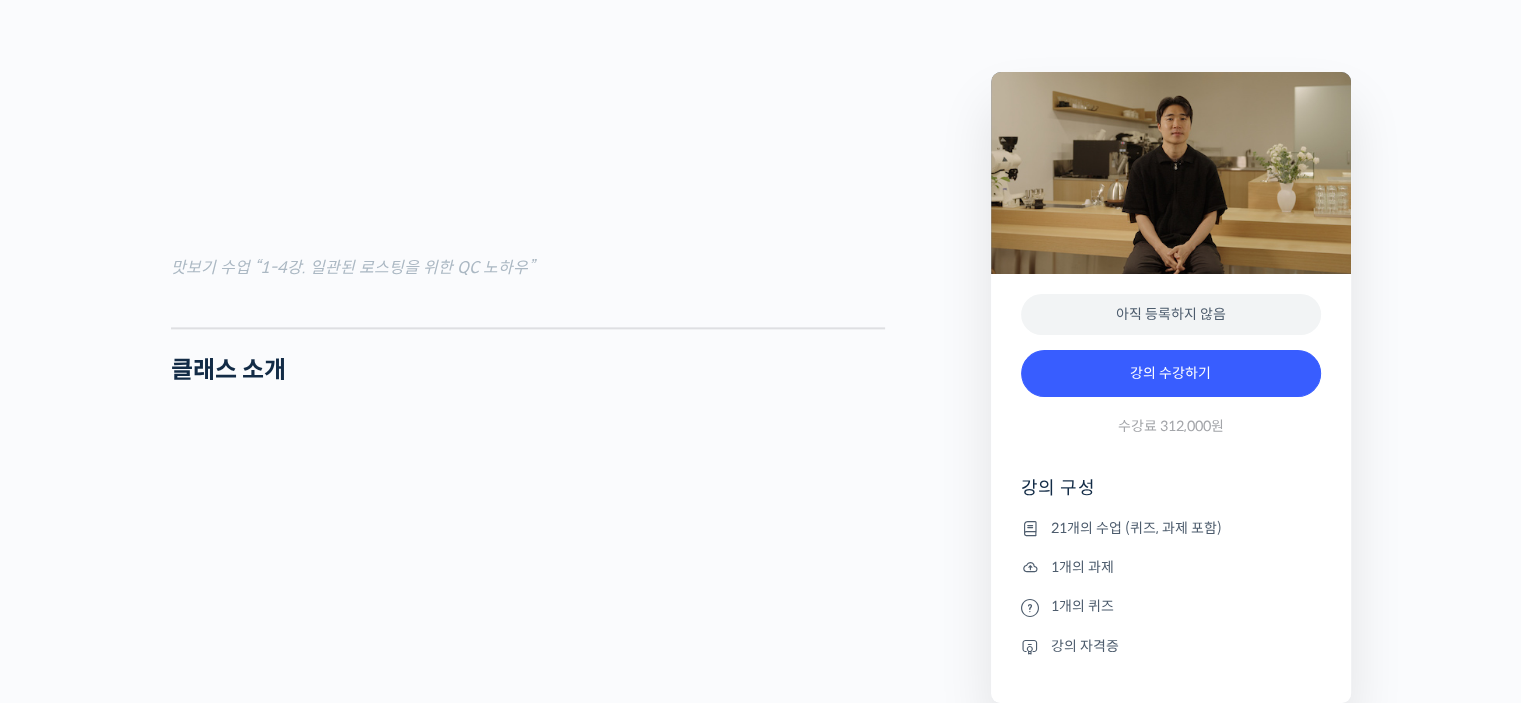 click on "맛보기 수업 “1-4강. 일관된 로스팅을 위한 QC 노하우”" at bounding box center [528, 63] 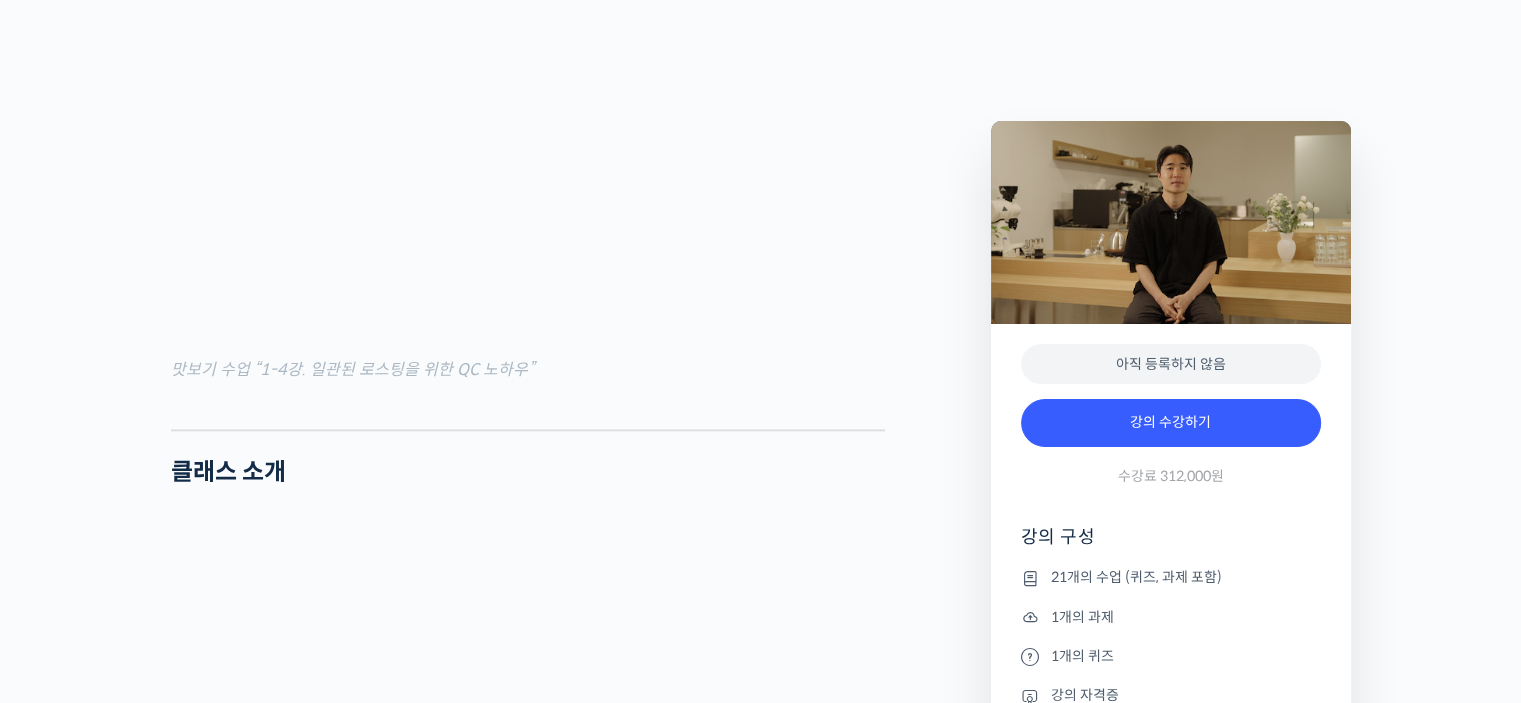 scroll, scrollTop: 2200, scrollLeft: 0, axis: vertical 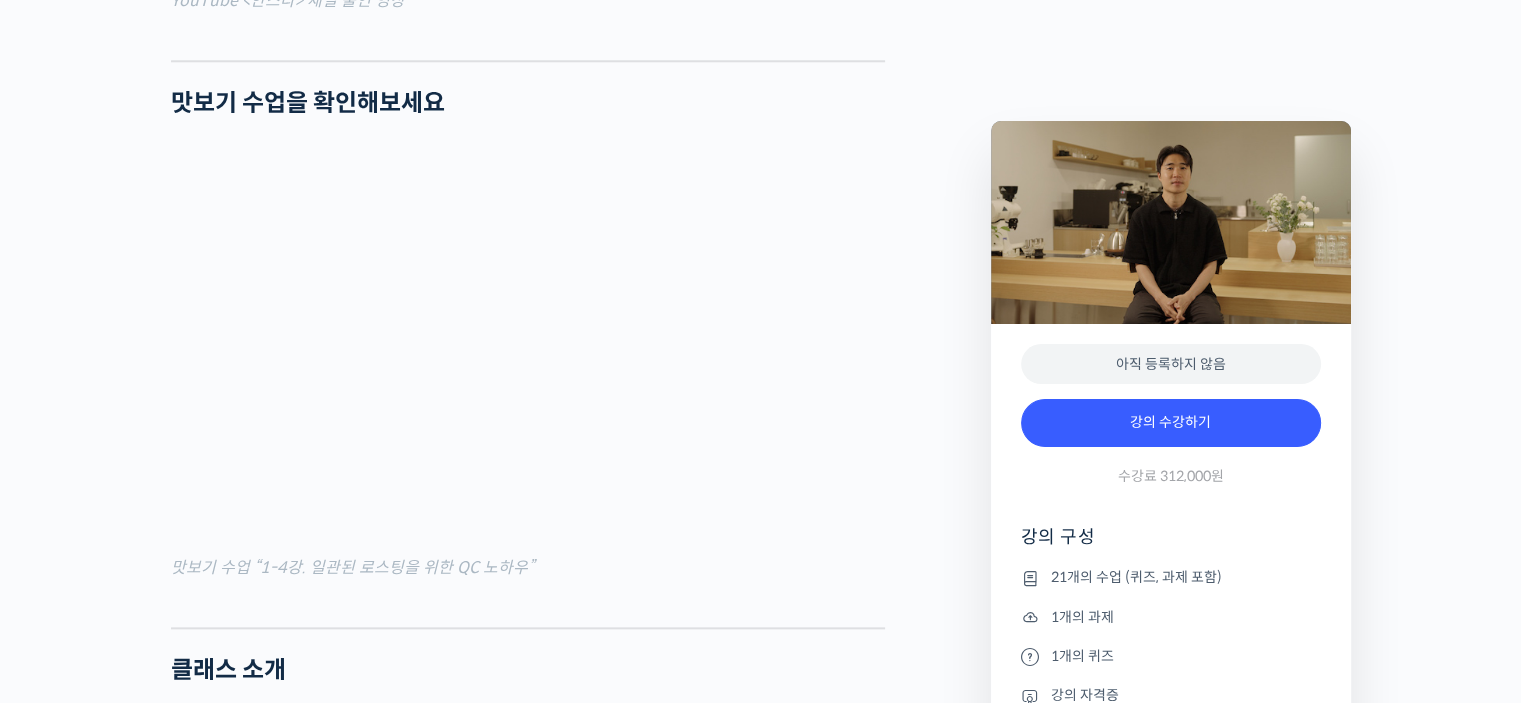 click on "Strength Level, 생두별 특징을 살리는 아이덴티티 커피랩 [FIRST] [LAST] 대표의 로스팅 클래
강의 상세 내용 확인하기
[FIRST] [LAST] 로스터를 소개합니다!
<아이덴티티 커피랩> 대표
[YEAR]년 [MONTH]월 [CITY] [NEIGHBORHOOD]에서 브루잉 전문 카페로 오픈,  가정용 로스터기(Bullet R1)로 시작
[YEAR]년 [MONTH]월 [CITY] [NEIGHBORHOOD]으로 확장 이전, 로스팅 용량 증설(Giesen W6) 후  원두 납품 비즈니스 시작 , 이후 로스팅 용량 증설(Probat P12)
[YEAR]년 [MONTH]월 [CITY] [NEIGHBORHOOD]으로 확장 이전
[YEAR]년 [MONTH]월 [CITY]  로스팅 공장 설립 , 로스팅 용량 추가 증설(Giesen W30)
[YEAR]년 [MONTH]월 [CITY] 쇼룸 오픈
[YEAR]년 Korea Brewers Cup Championship 국가대표 선발전 5위" at bounding box center [760, 4418] 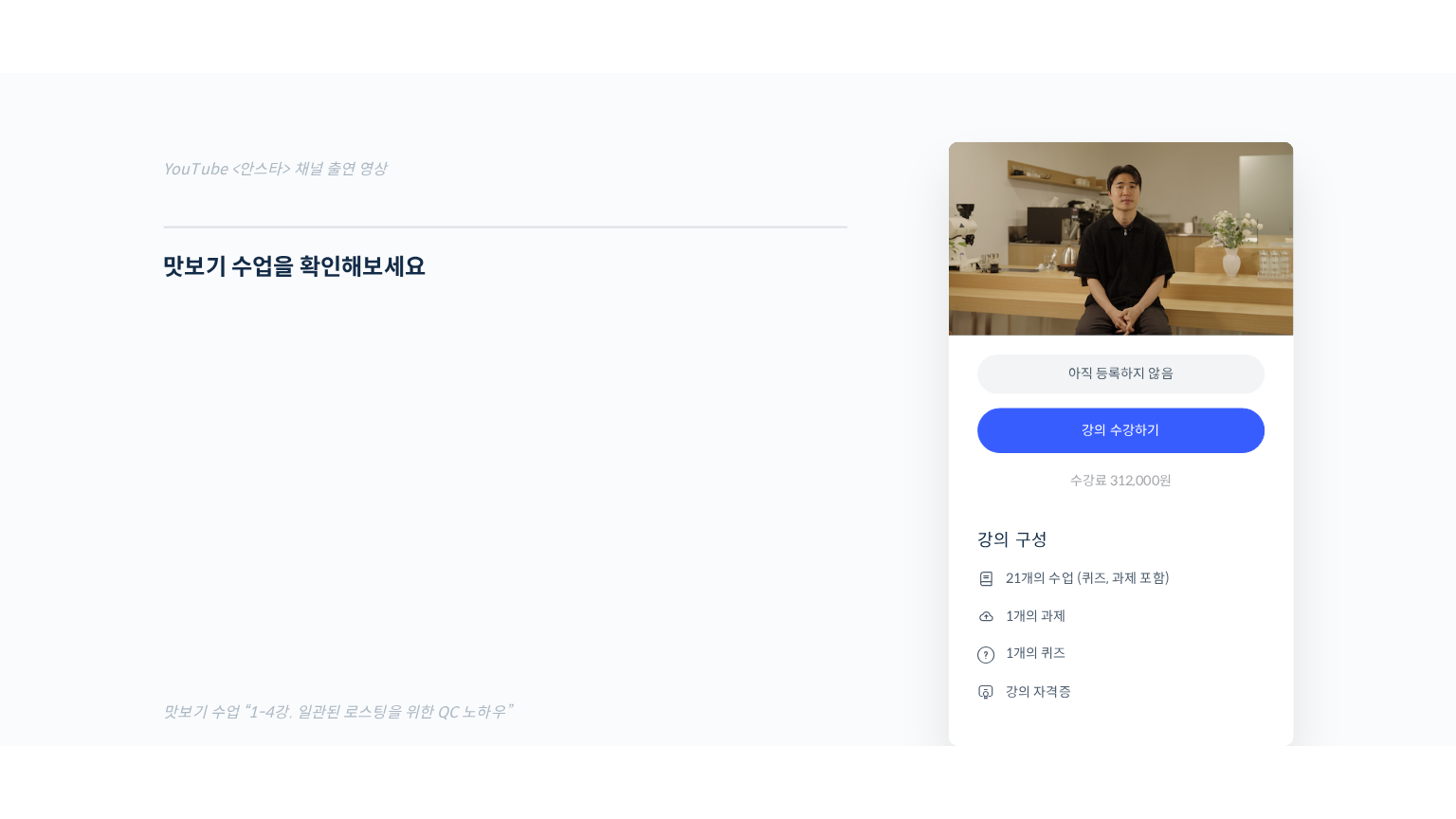 scroll, scrollTop: 2085, scrollLeft: 0, axis: vertical 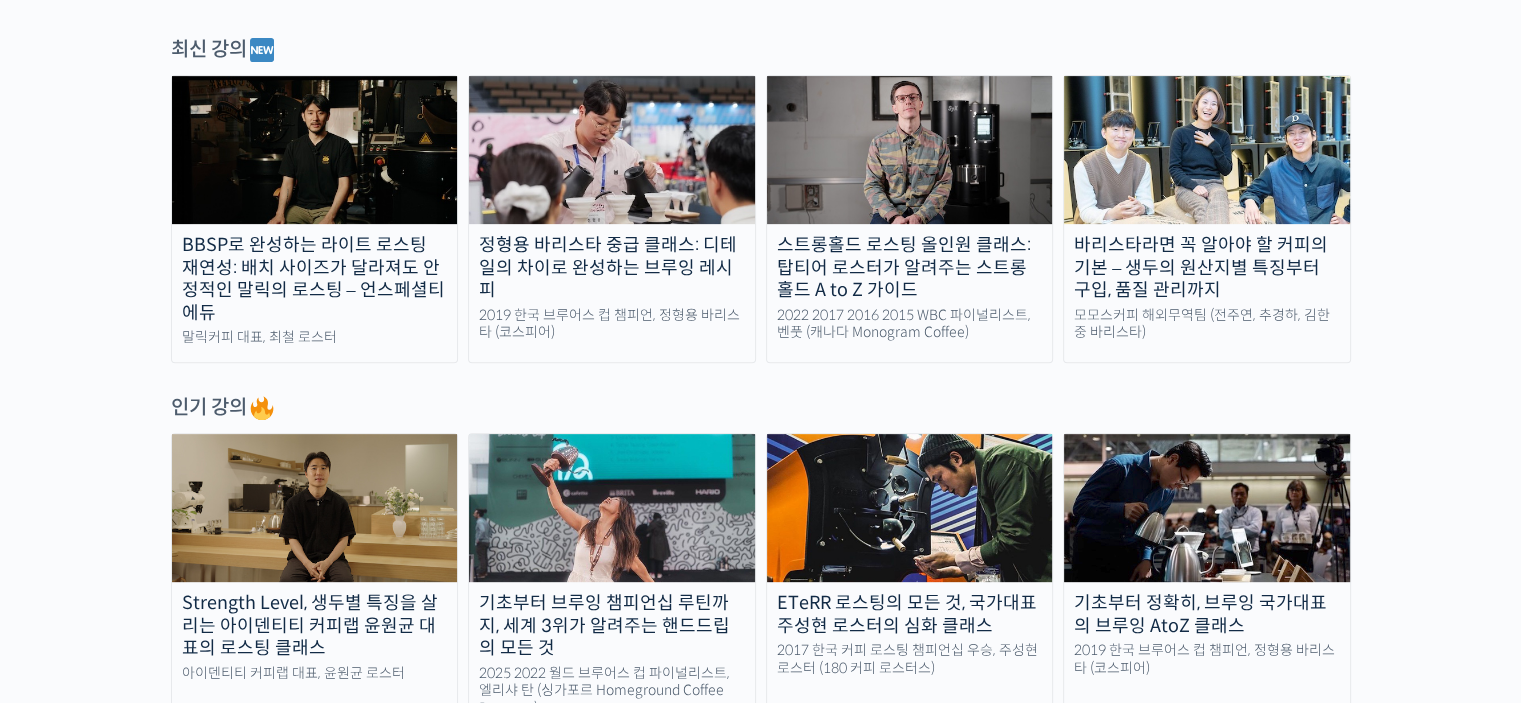 click at bounding box center (315, 150) 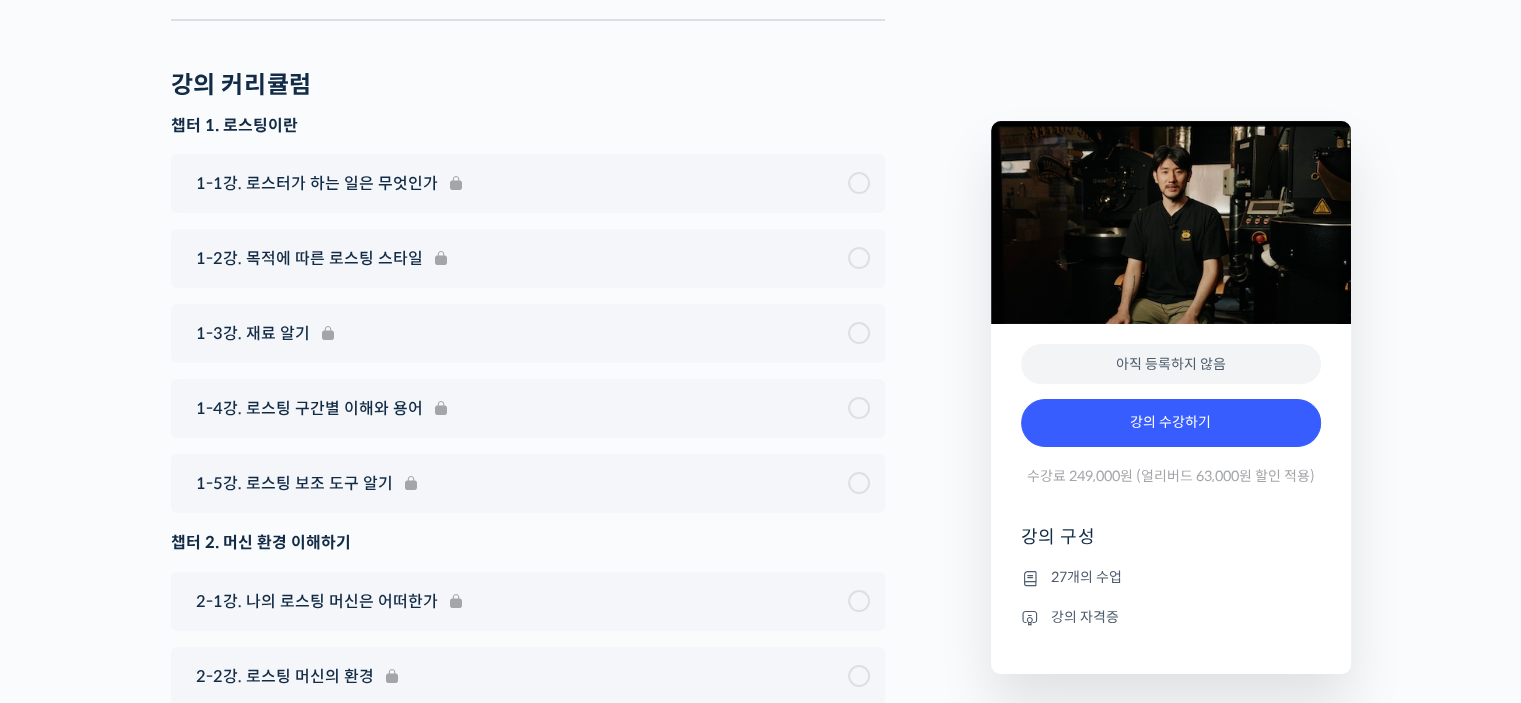 scroll, scrollTop: 7600, scrollLeft: 0, axis: vertical 